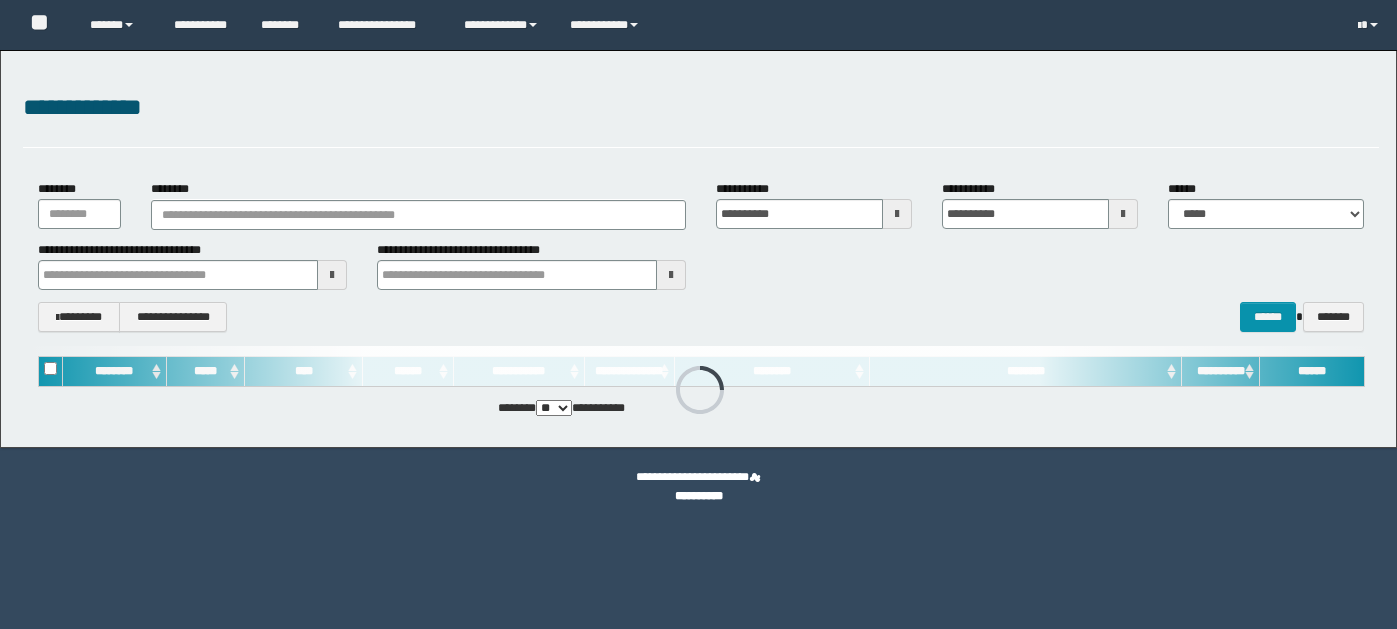 scroll, scrollTop: 0, scrollLeft: 0, axis: both 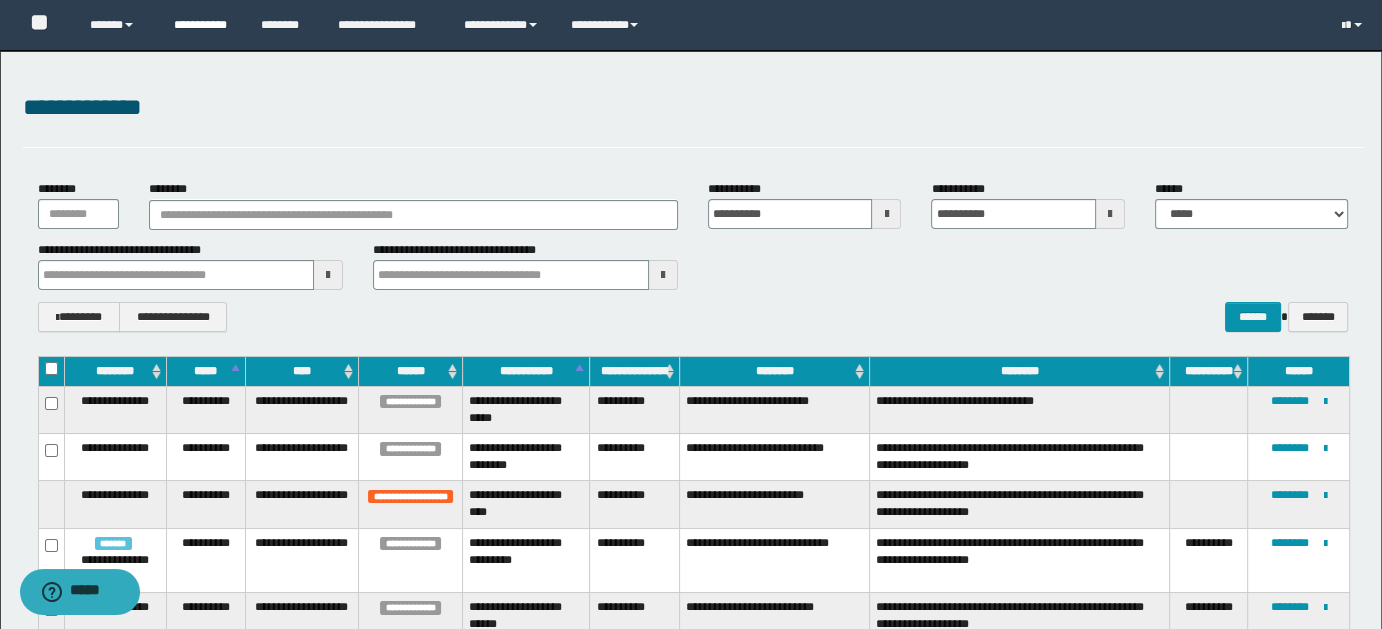 click on "**********" at bounding box center (202, 25) 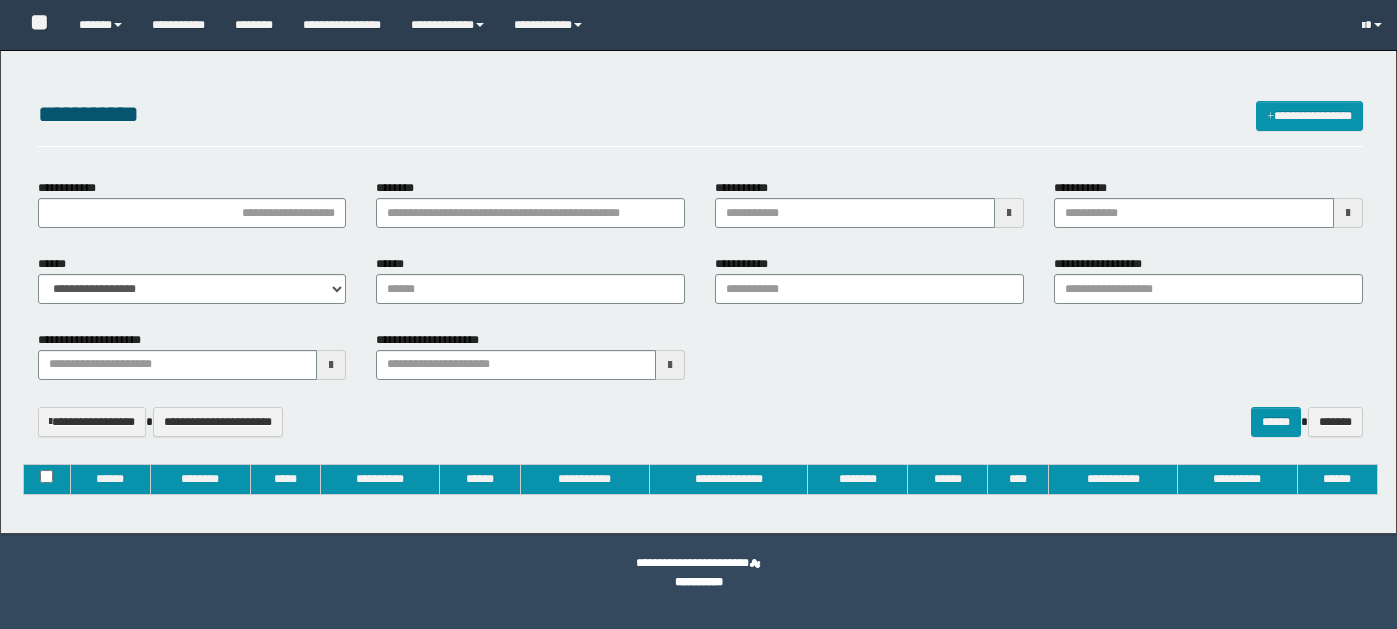 type on "**********" 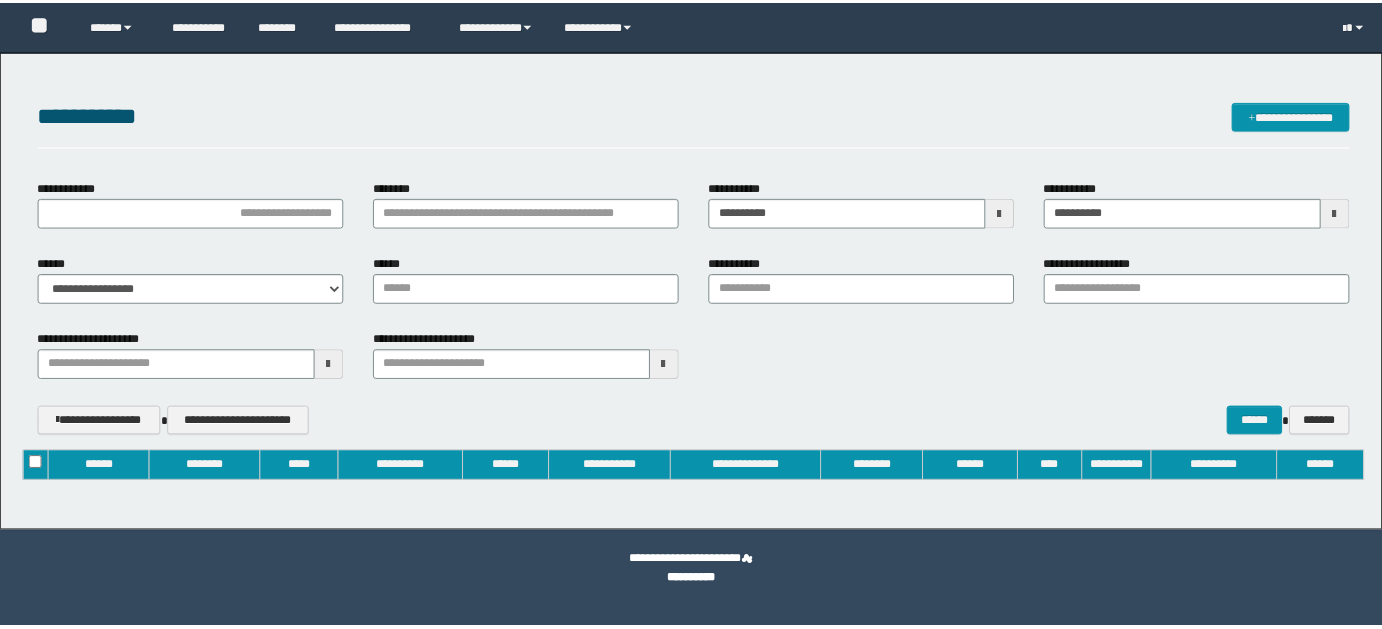 scroll, scrollTop: 0, scrollLeft: 0, axis: both 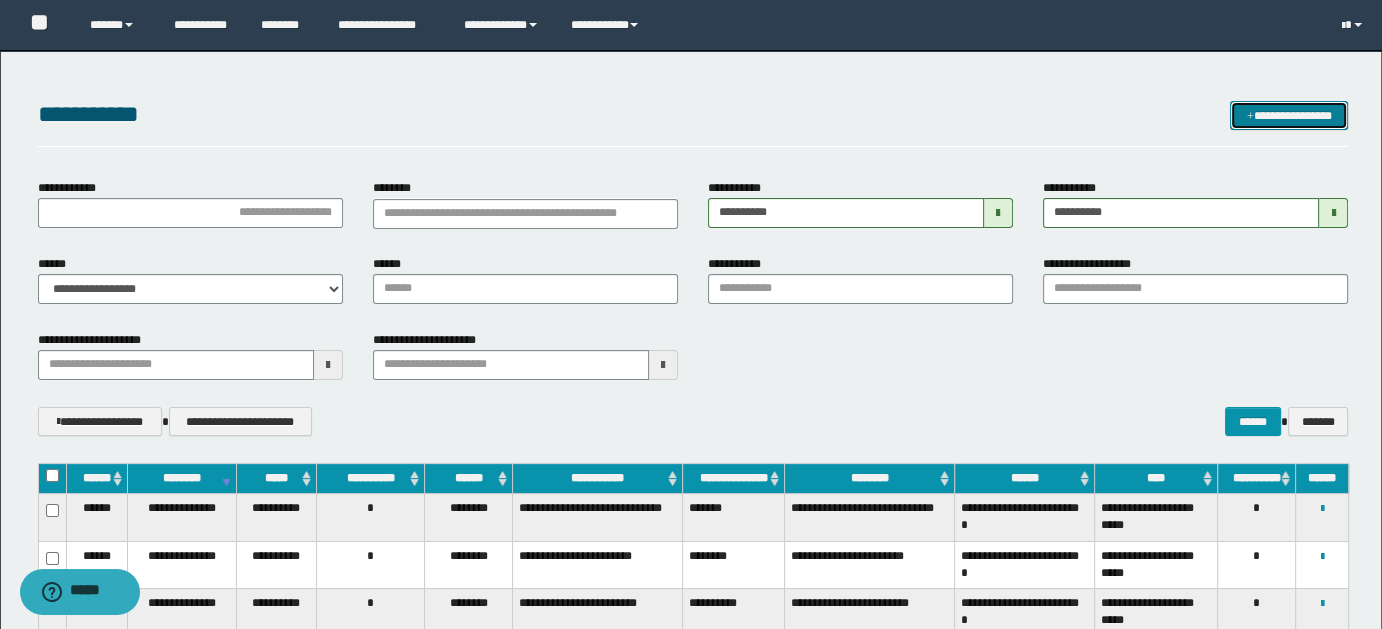 click on "**********" at bounding box center (1289, 115) 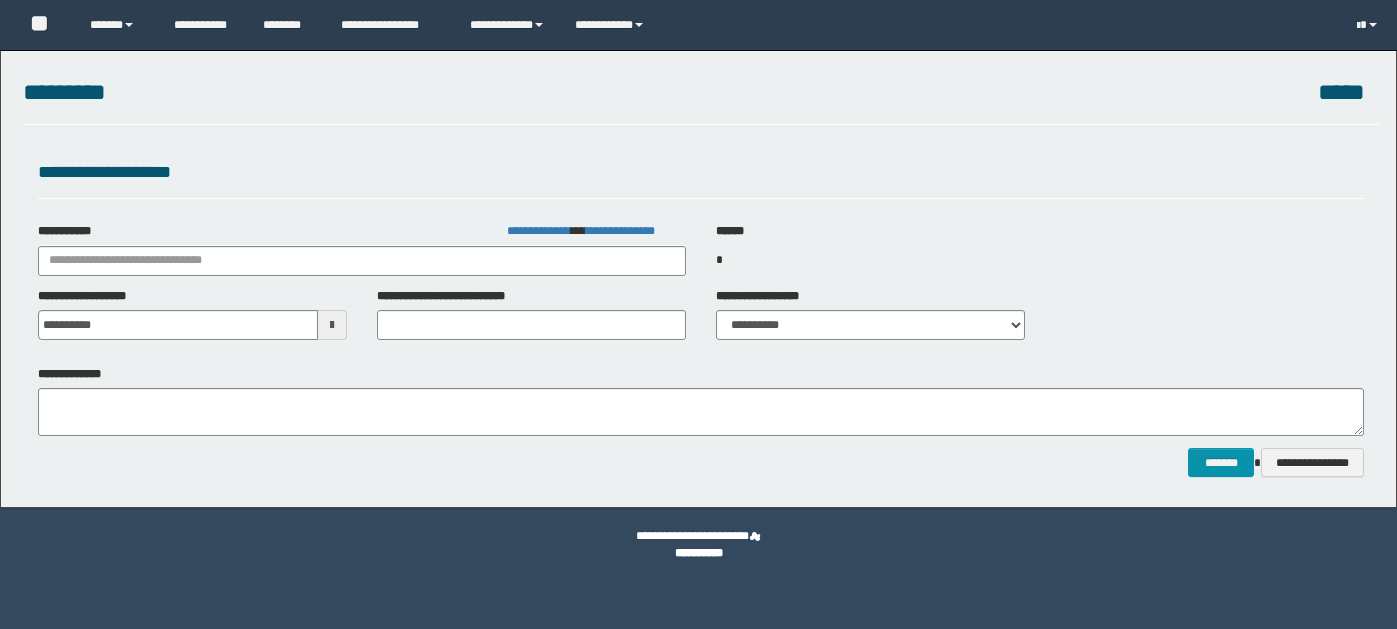 scroll, scrollTop: 0, scrollLeft: 0, axis: both 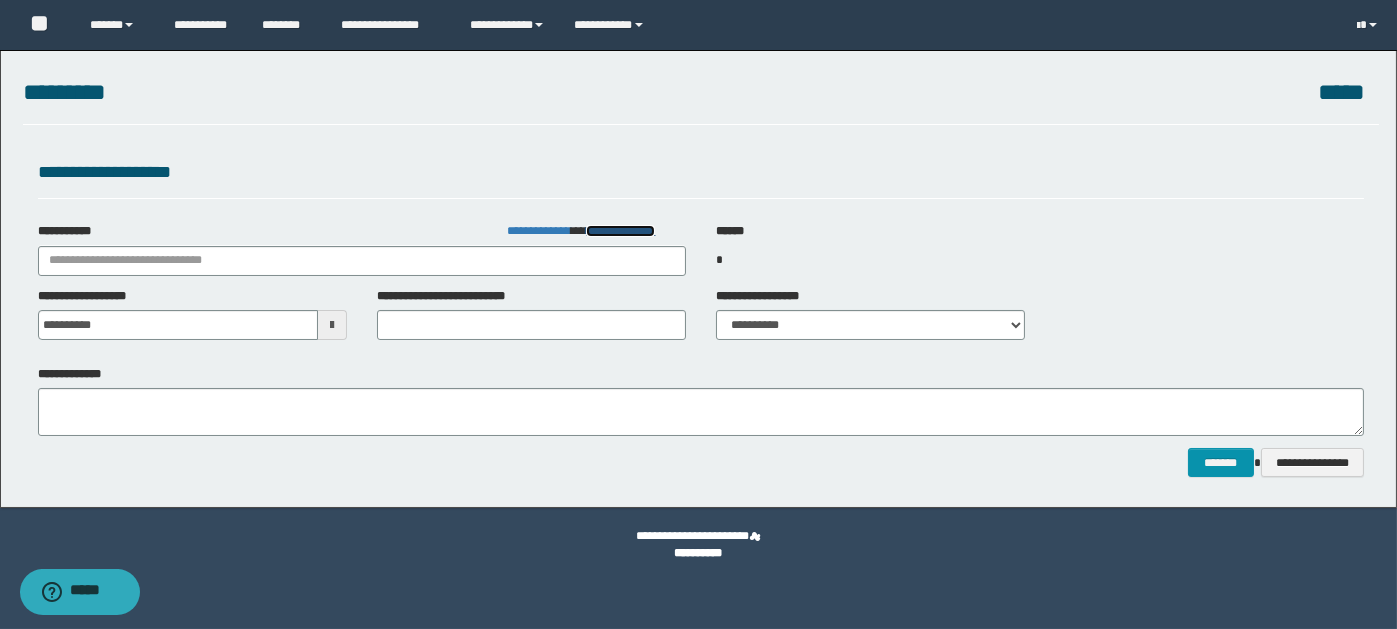 click on "**********" at bounding box center (620, 231) 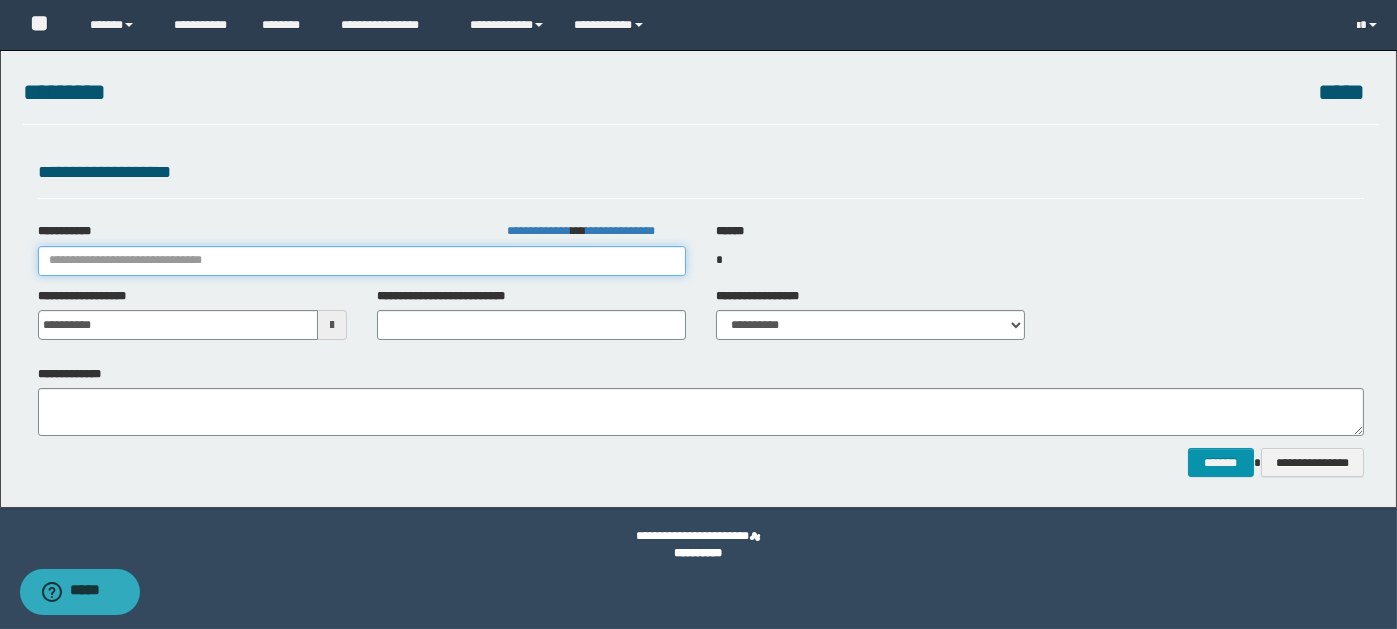 click on "**********" at bounding box center (362, 261) 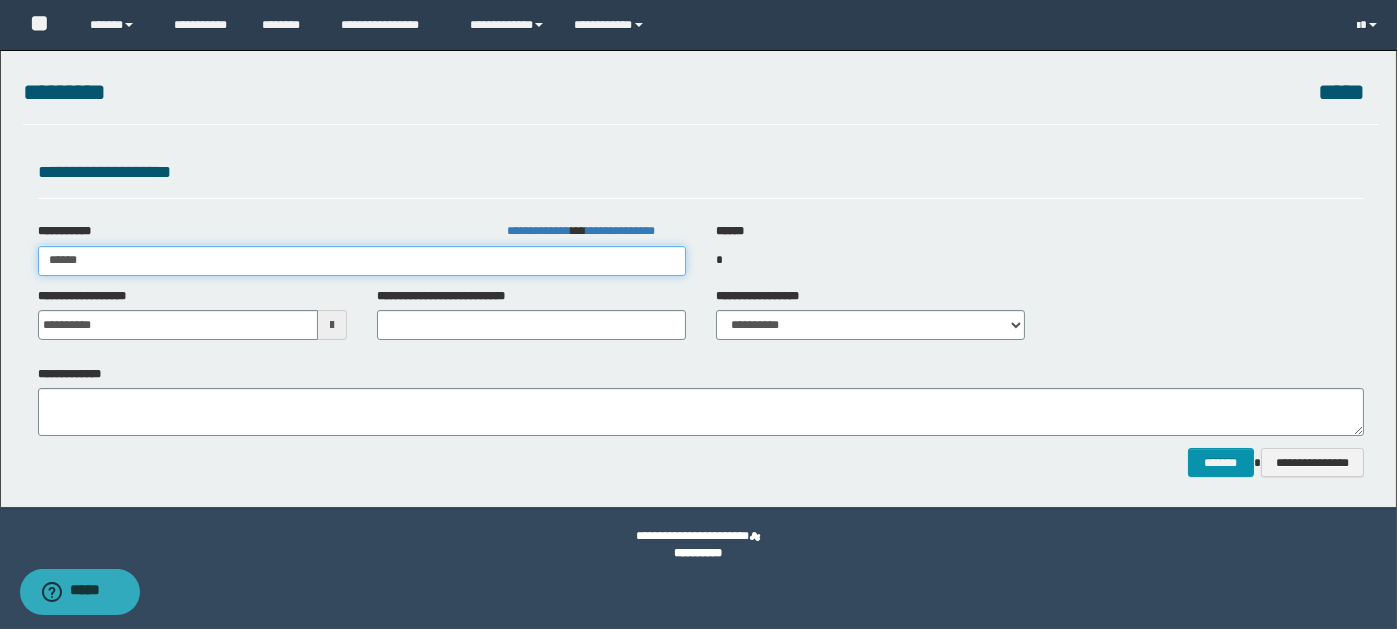 type on "*****" 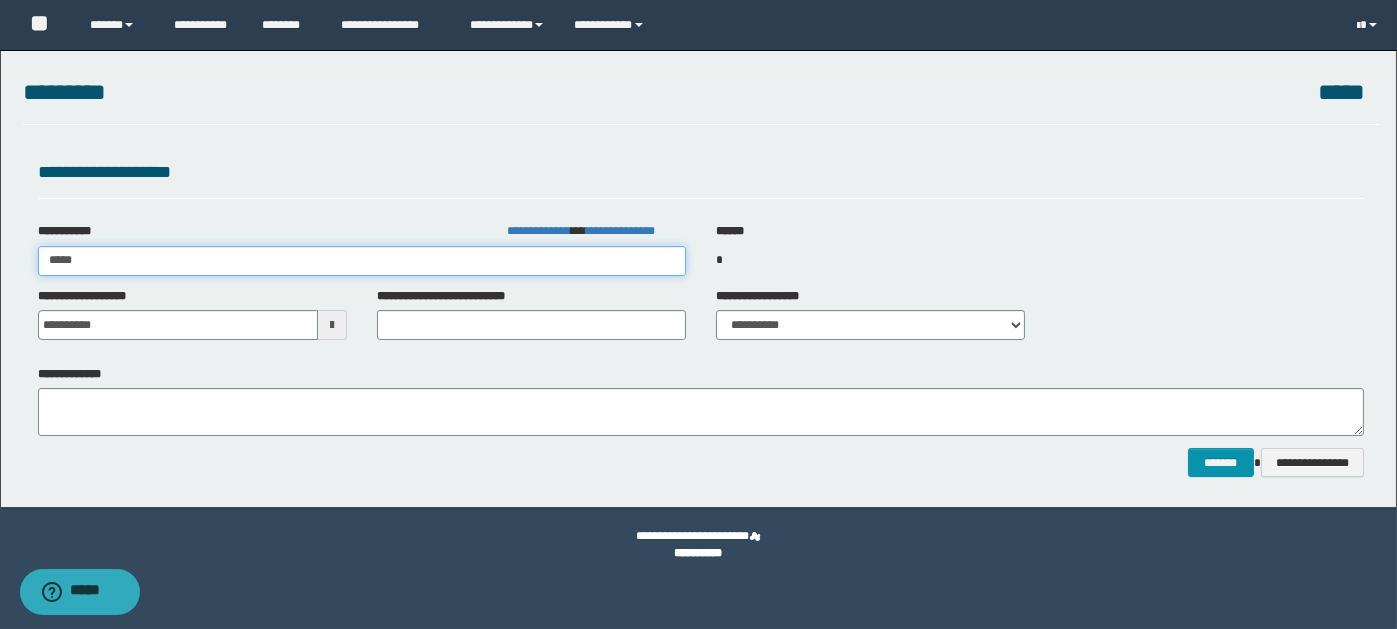 type on "*****" 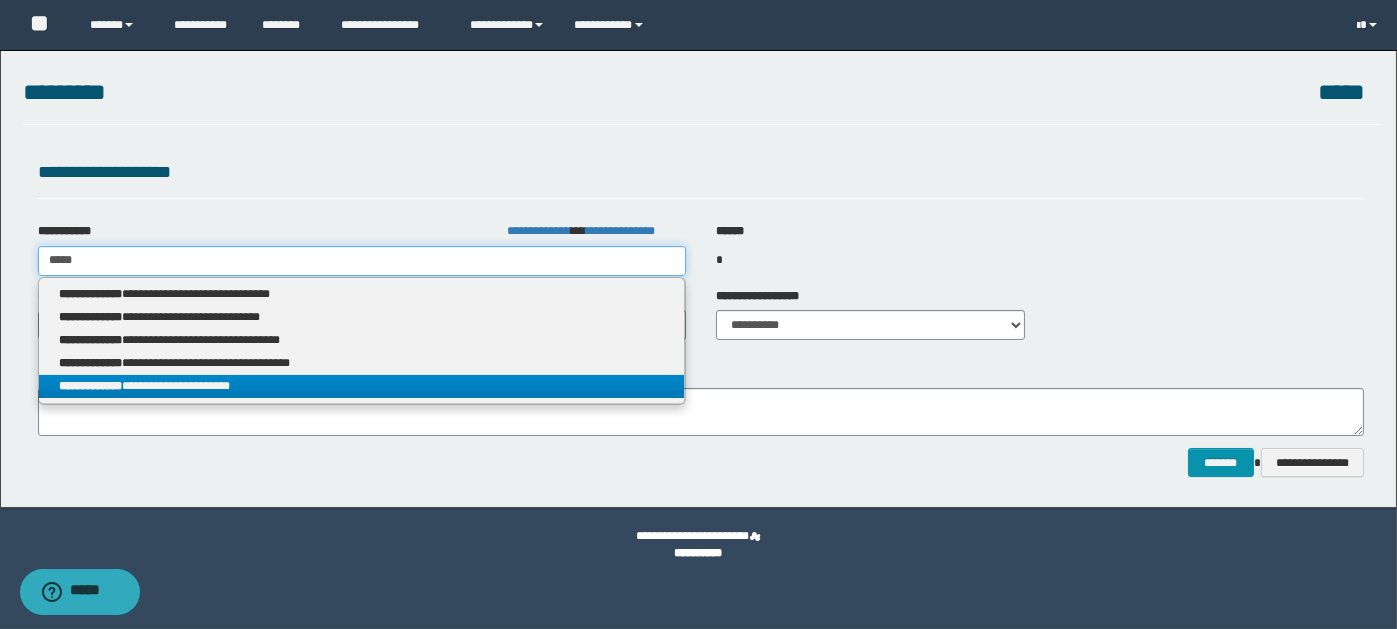 type on "*****" 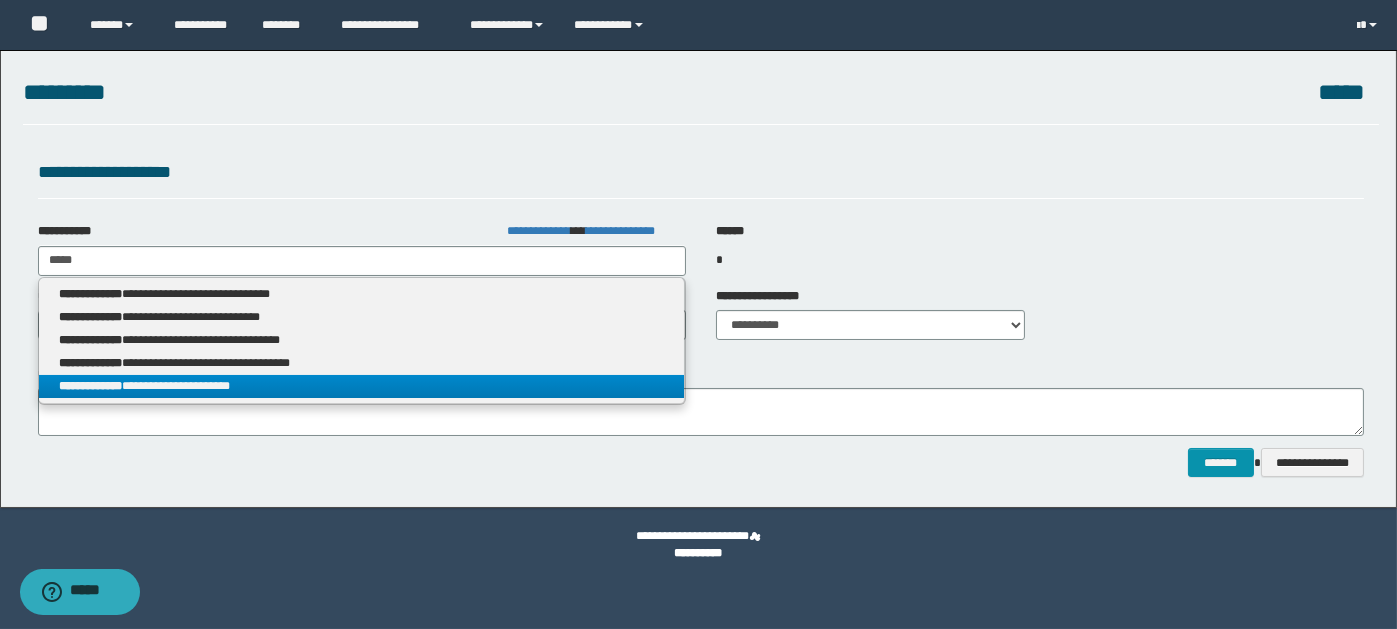 click on "**********" at bounding box center [362, 386] 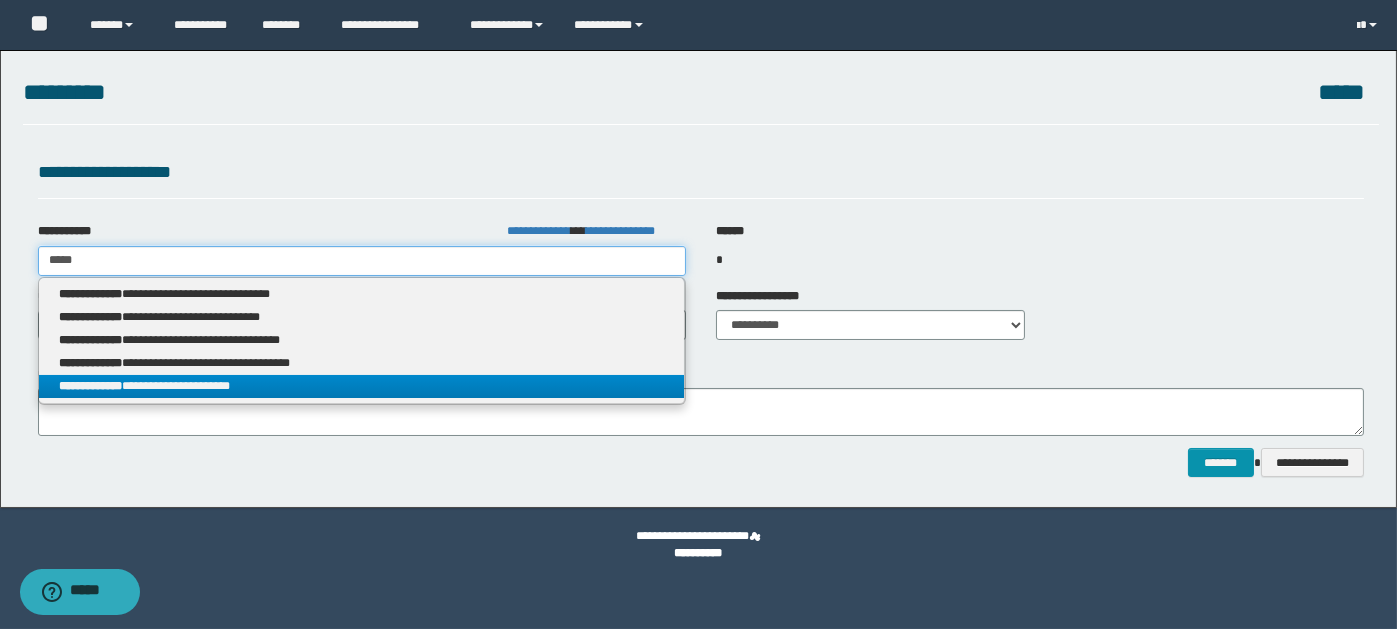 type 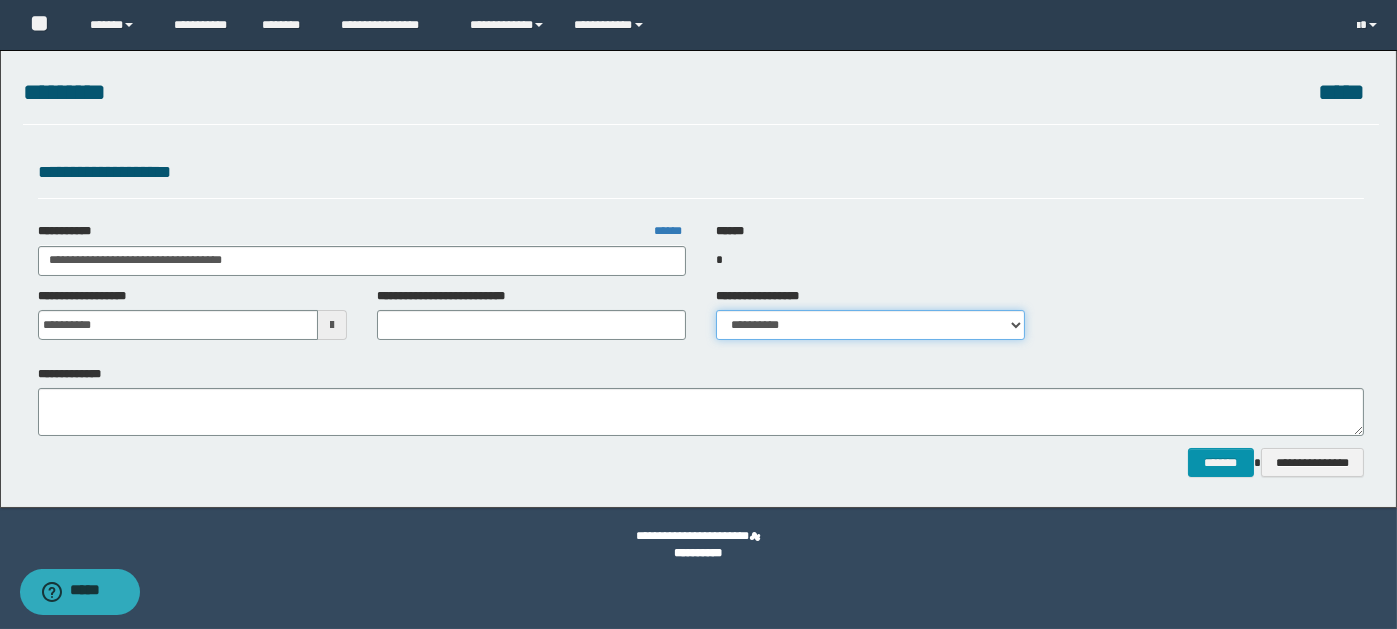 click on "**********" at bounding box center (870, 325) 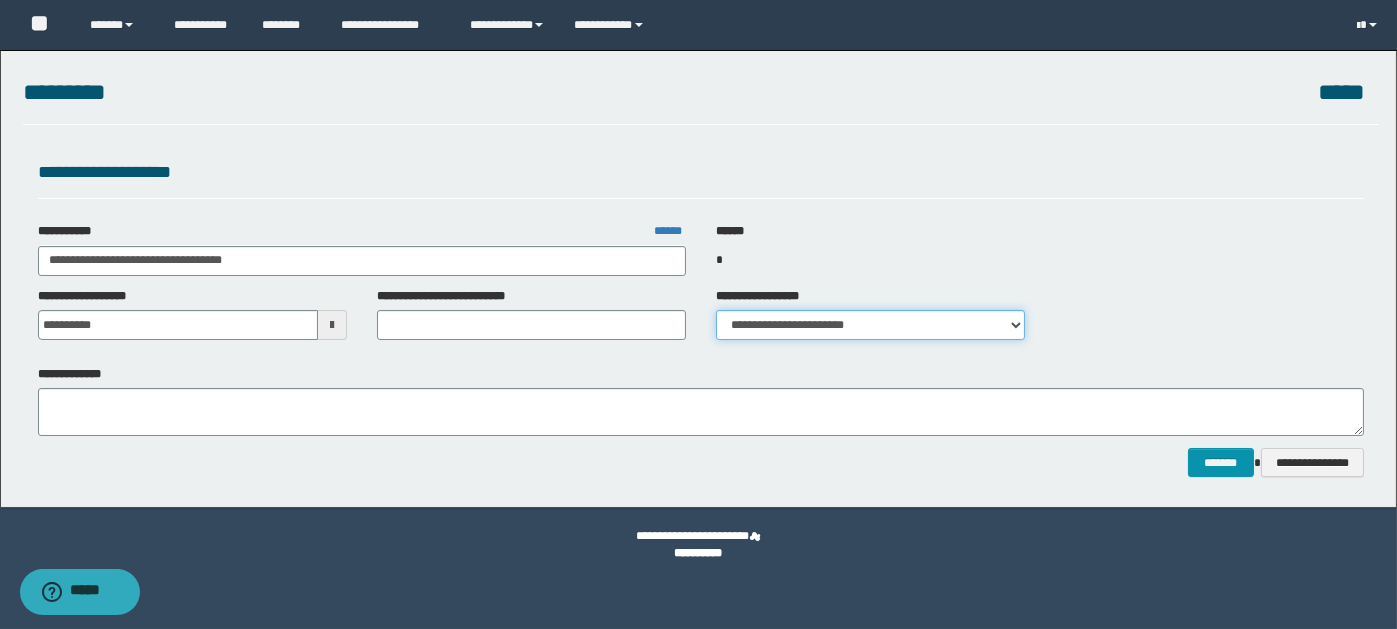 click on "**********" at bounding box center (870, 325) 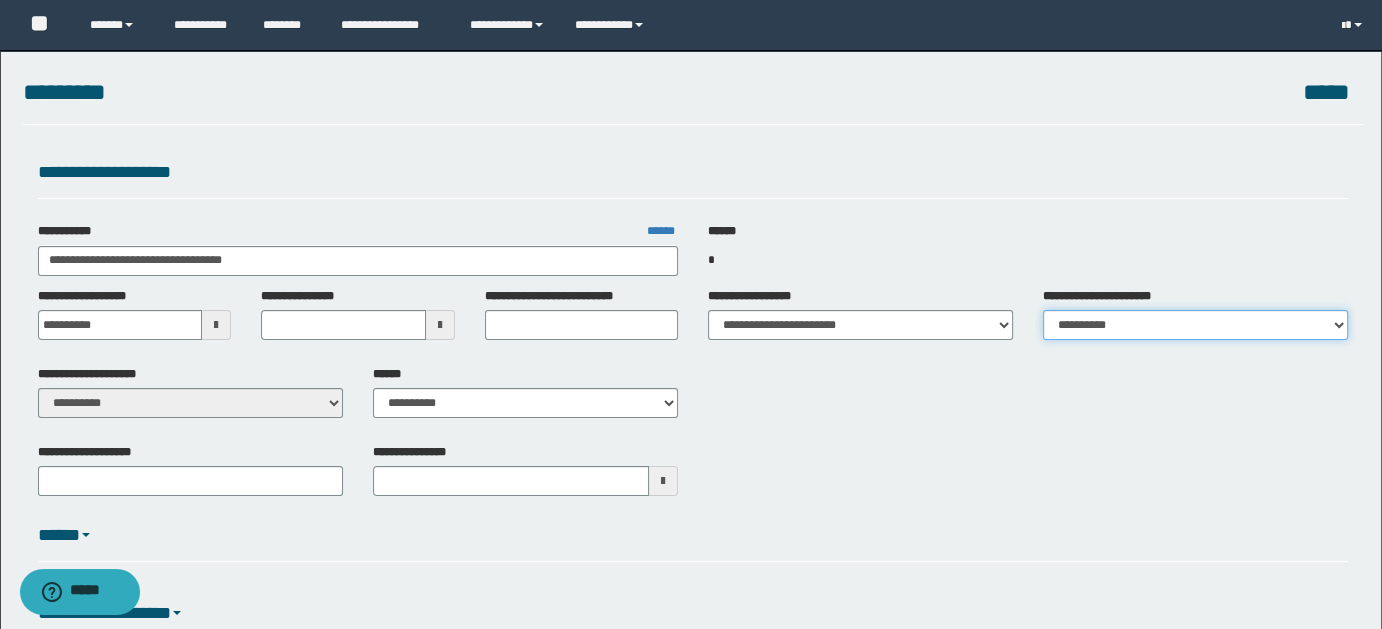 click on "**********" at bounding box center (1195, 325) 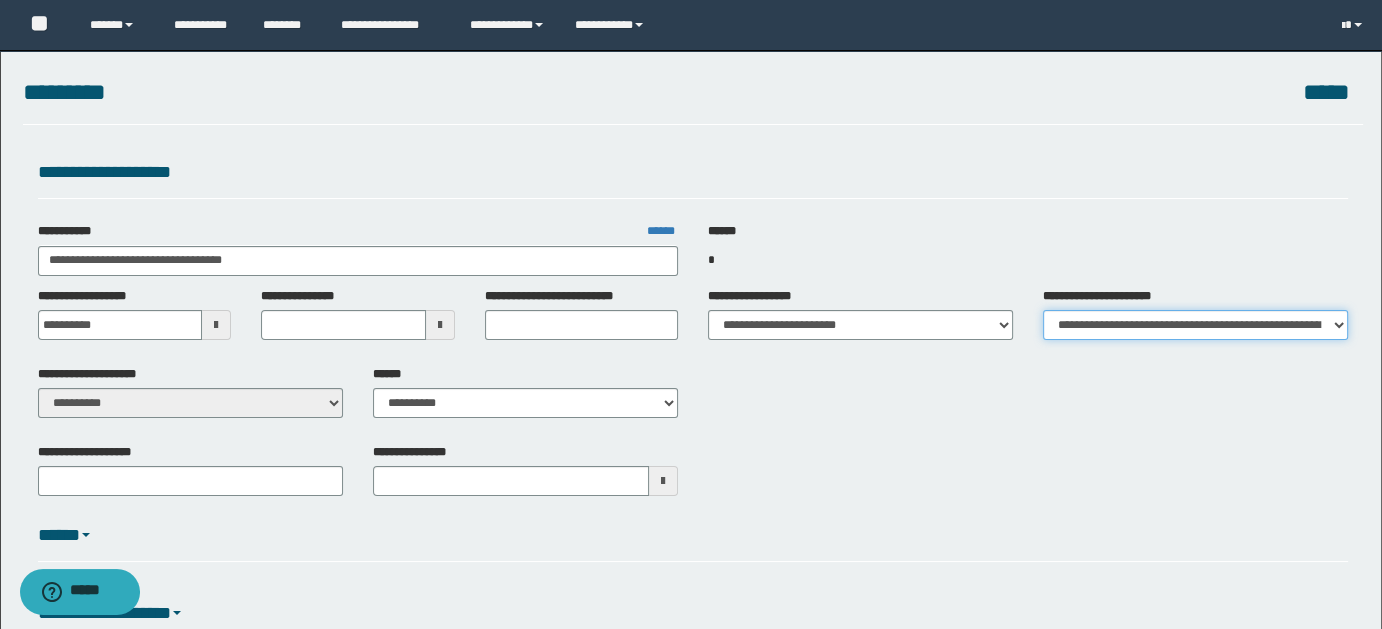 click on "**********" at bounding box center [1195, 325] 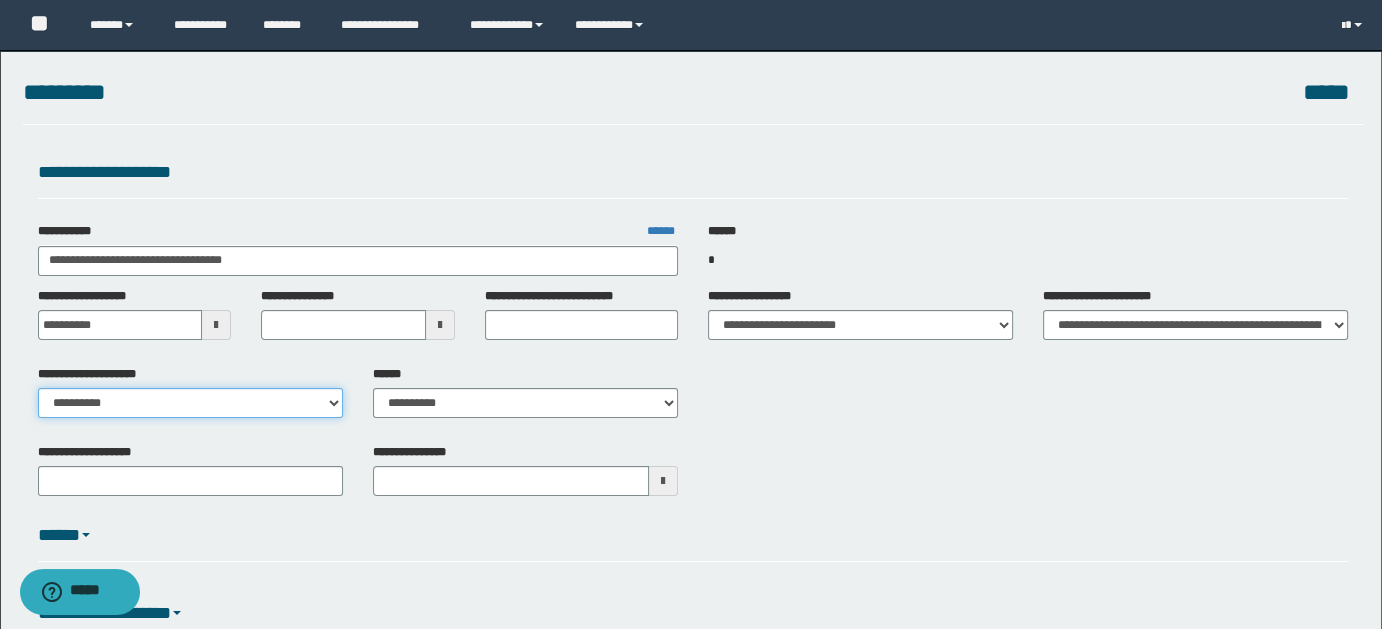 click on "**********" at bounding box center [190, 403] 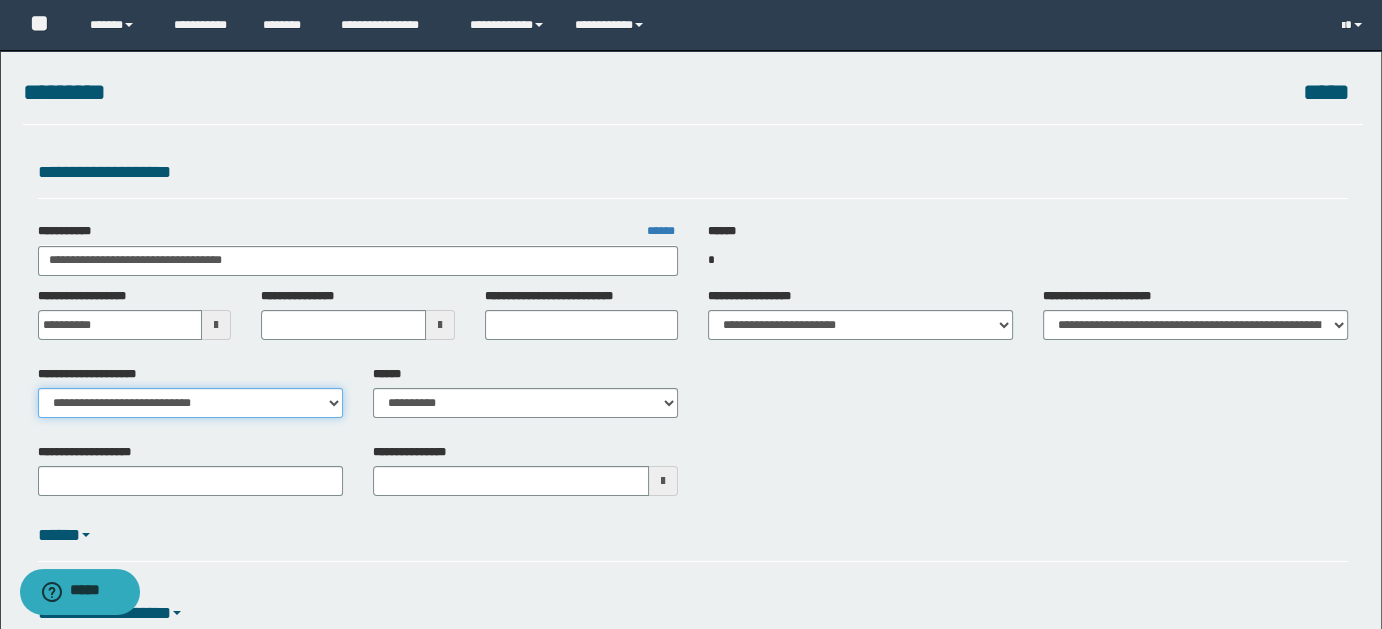click on "**********" at bounding box center [190, 403] 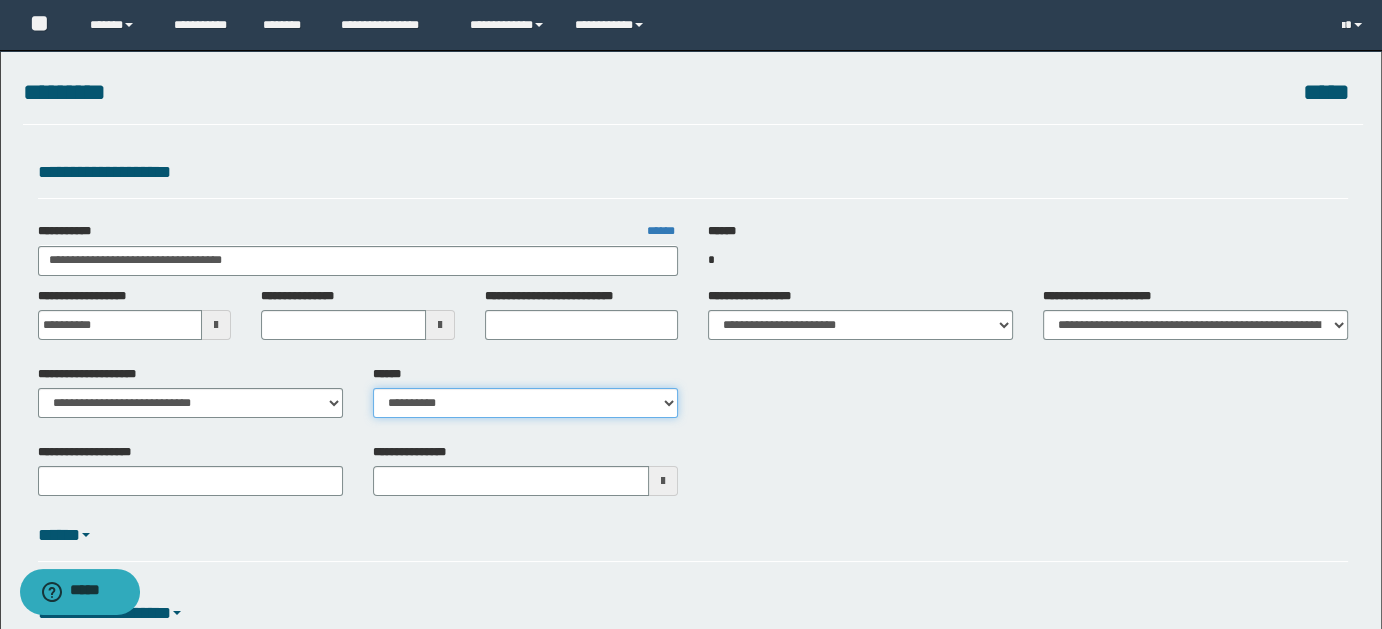 click on "**********" at bounding box center (525, 403) 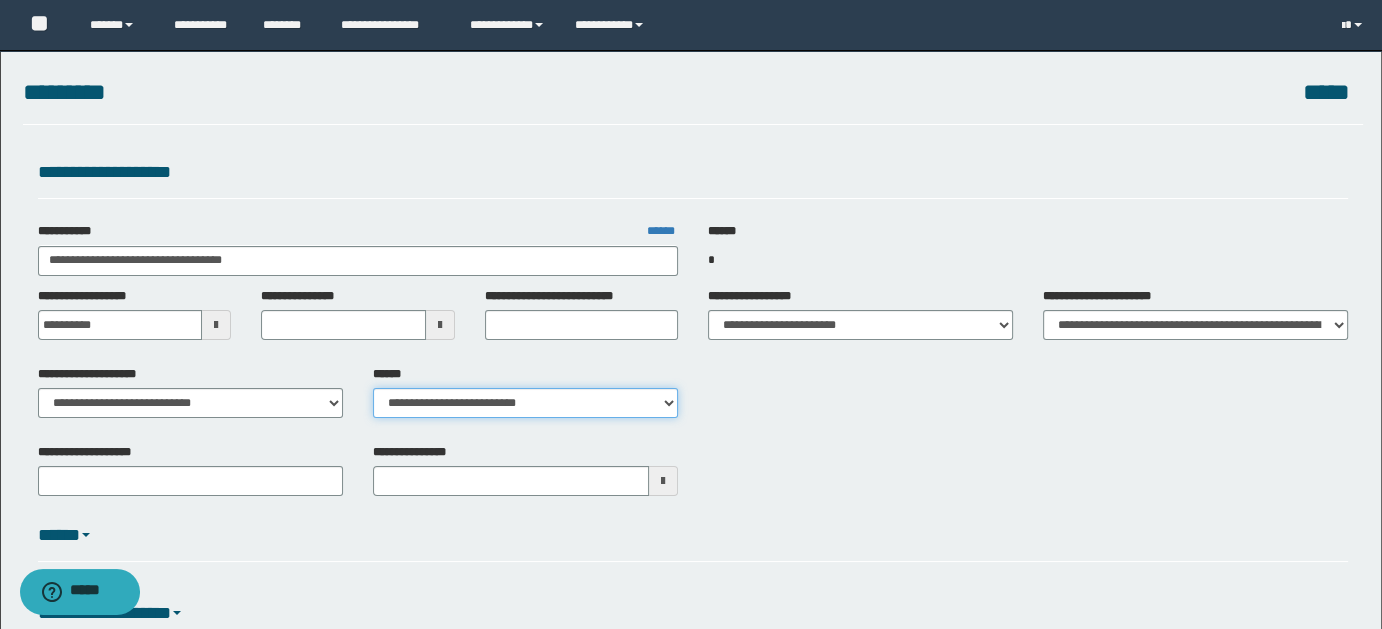click on "**********" at bounding box center [525, 403] 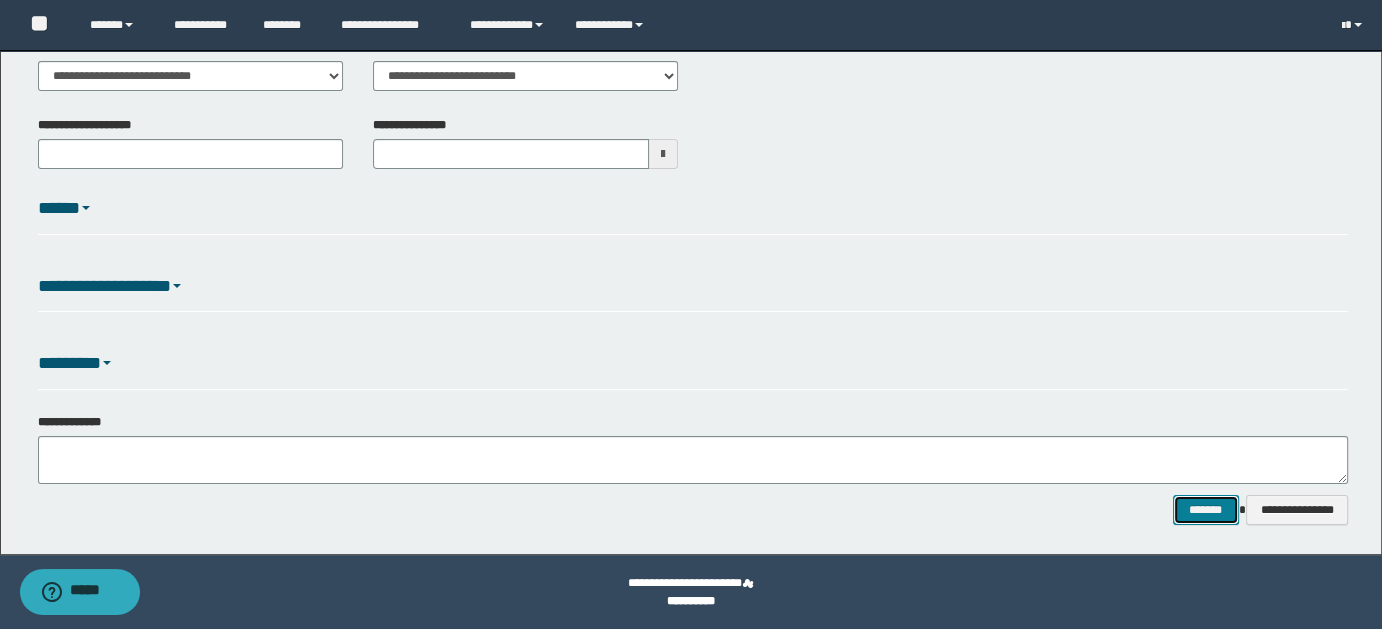 click on "*******" at bounding box center [1205, 509] 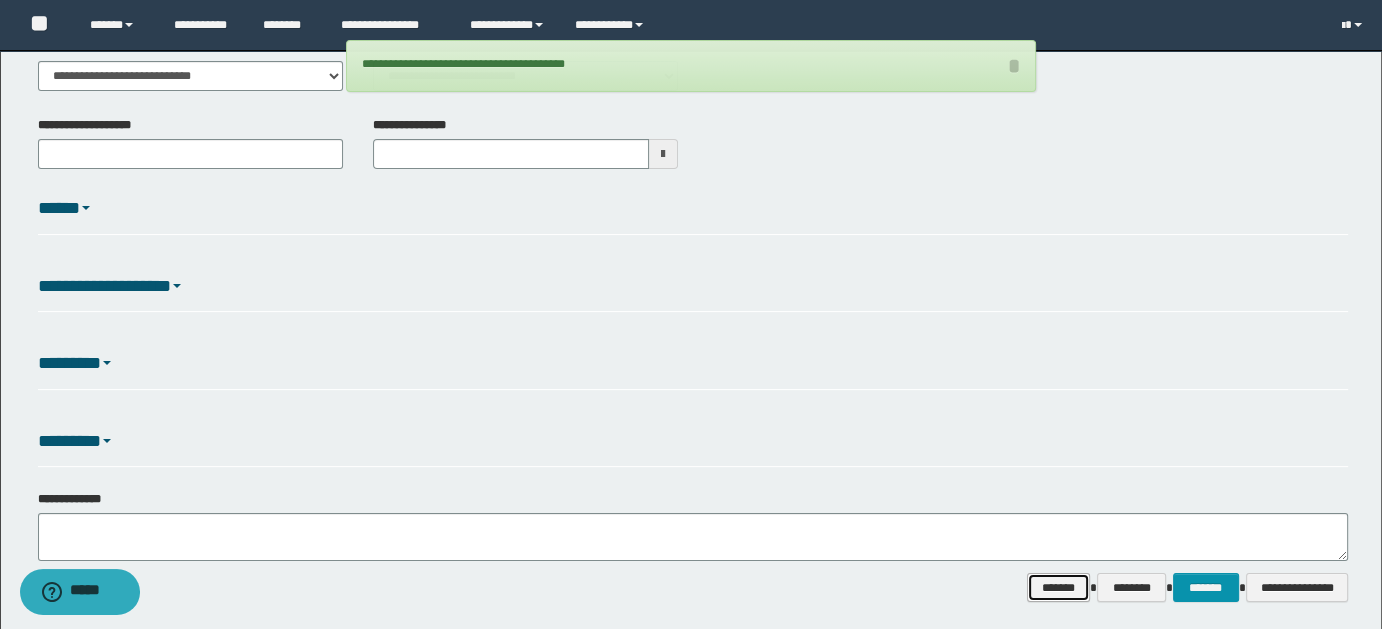 click on "*******" at bounding box center [1058, 587] 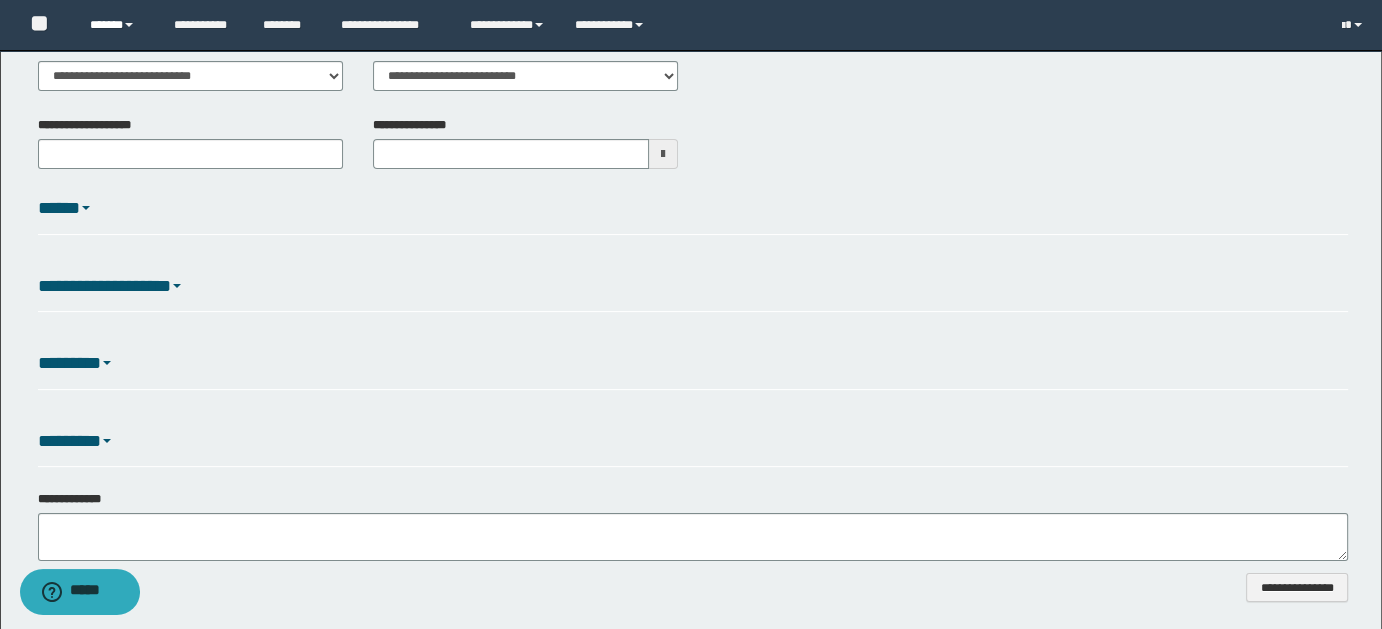 click on "******" at bounding box center (117, 25) 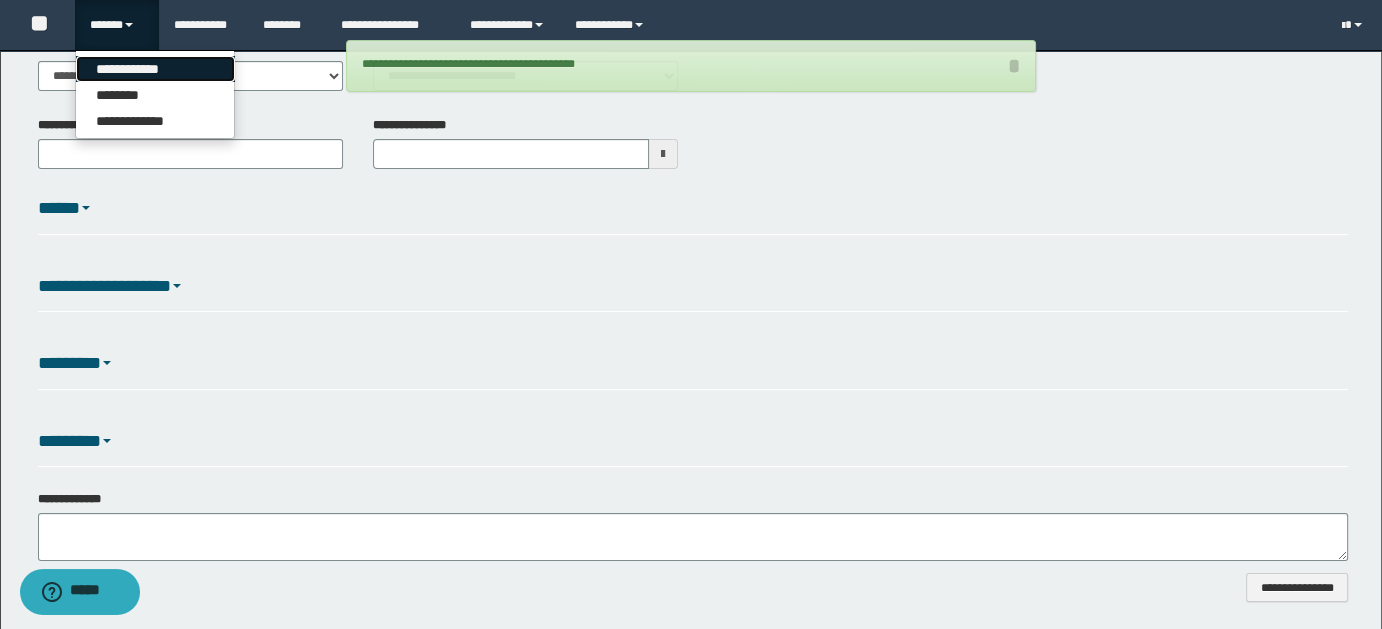click on "**********" at bounding box center (155, 69) 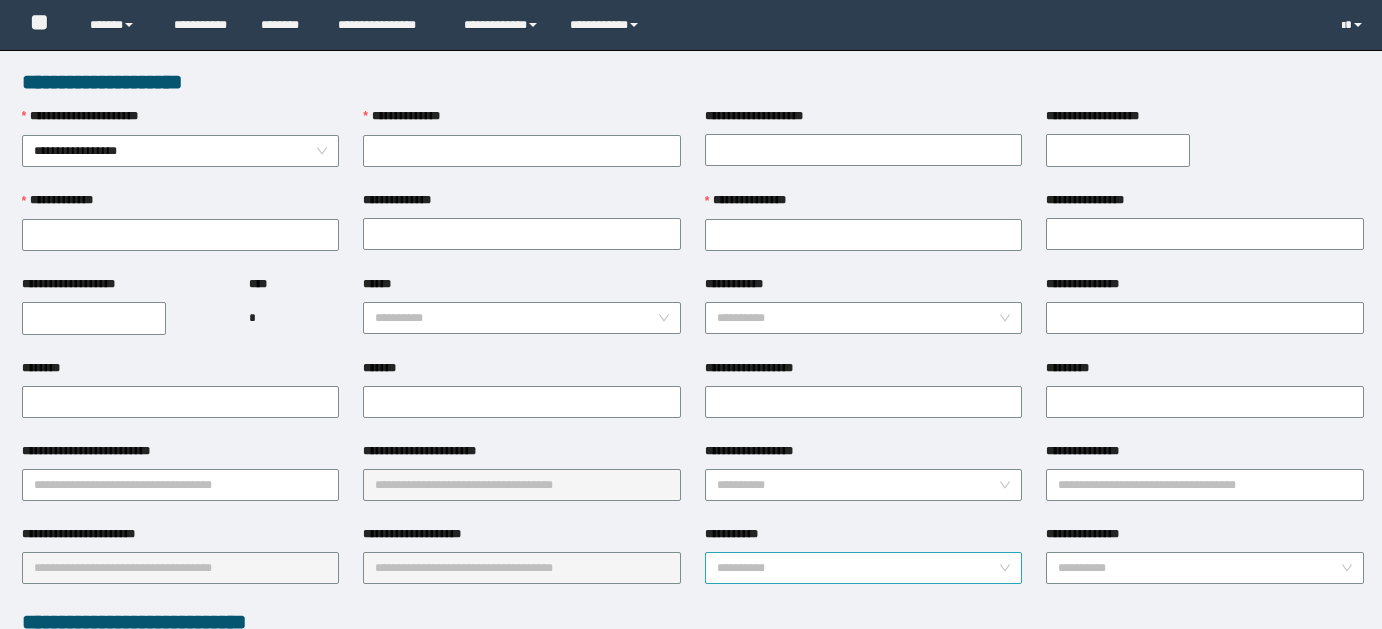 scroll, scrollTop: 0, scrollLeft: 0, axis: both 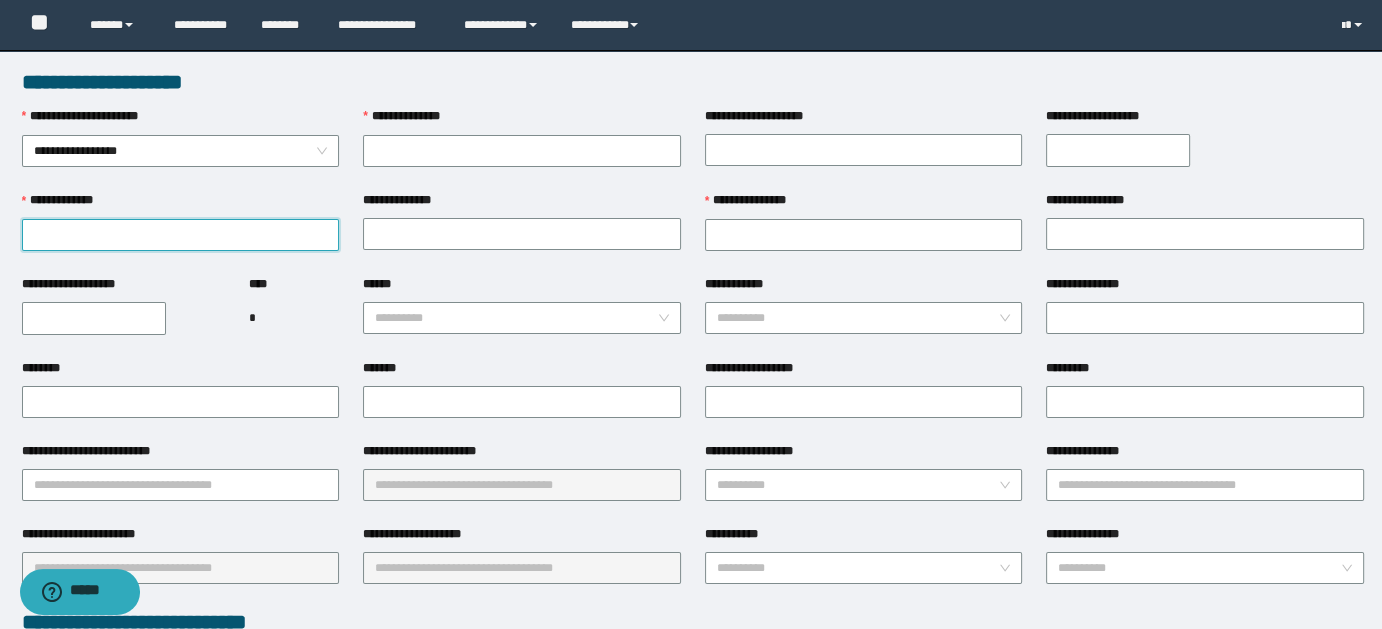 paste on "**********" 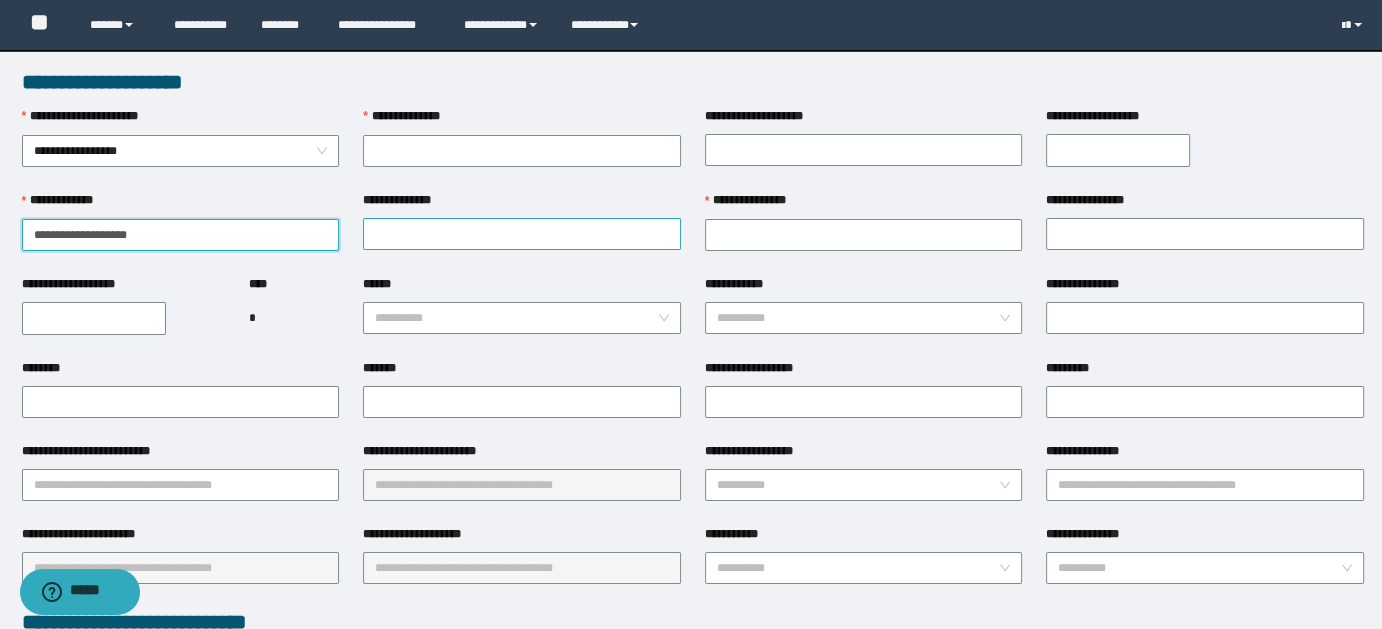 type on "**********" 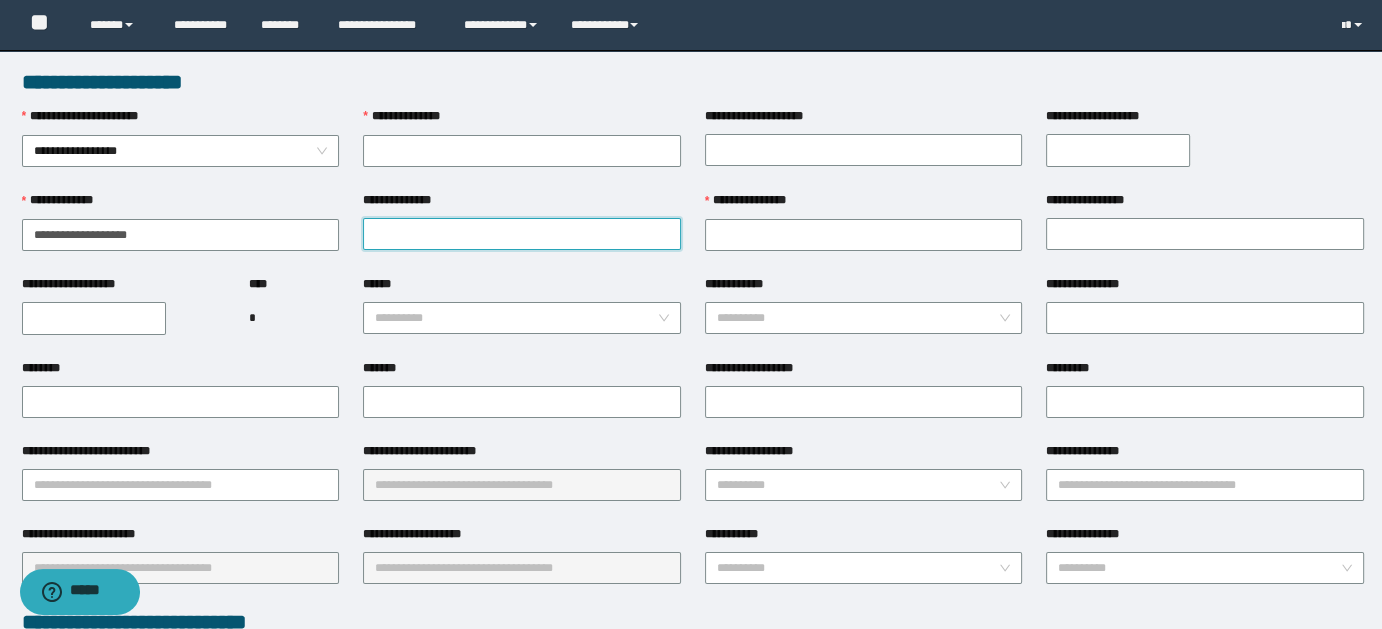 paste on "**********" 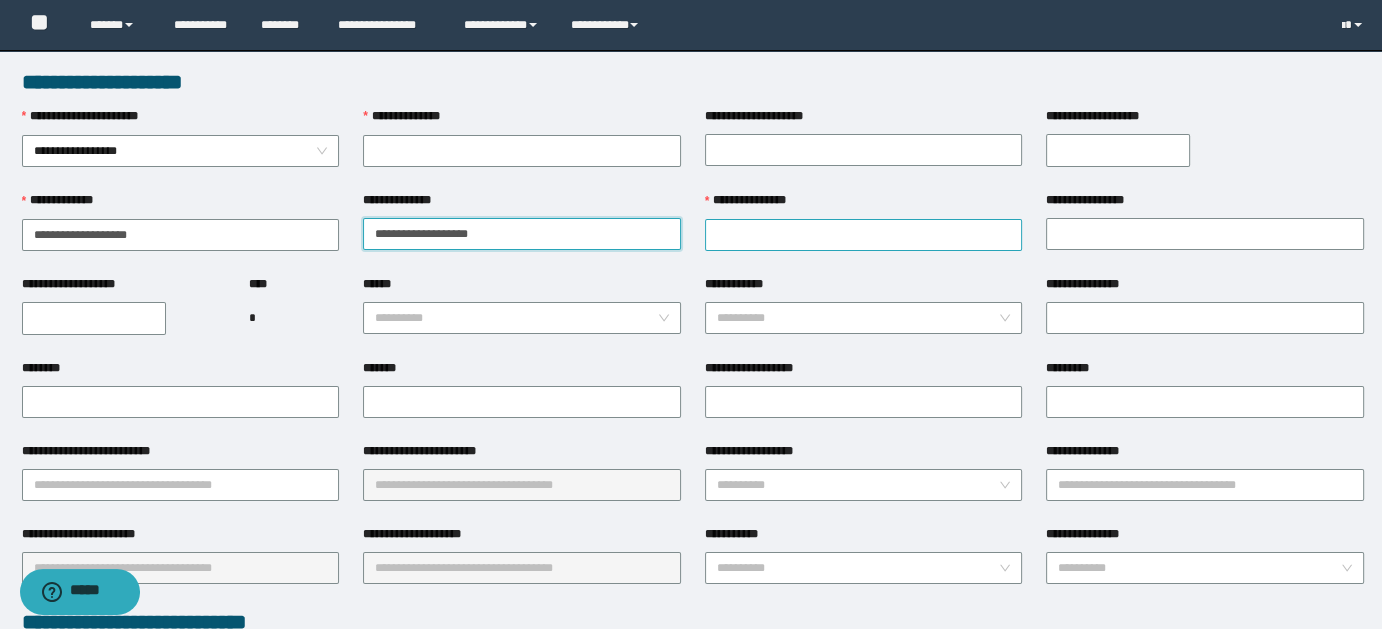 type on "**********" 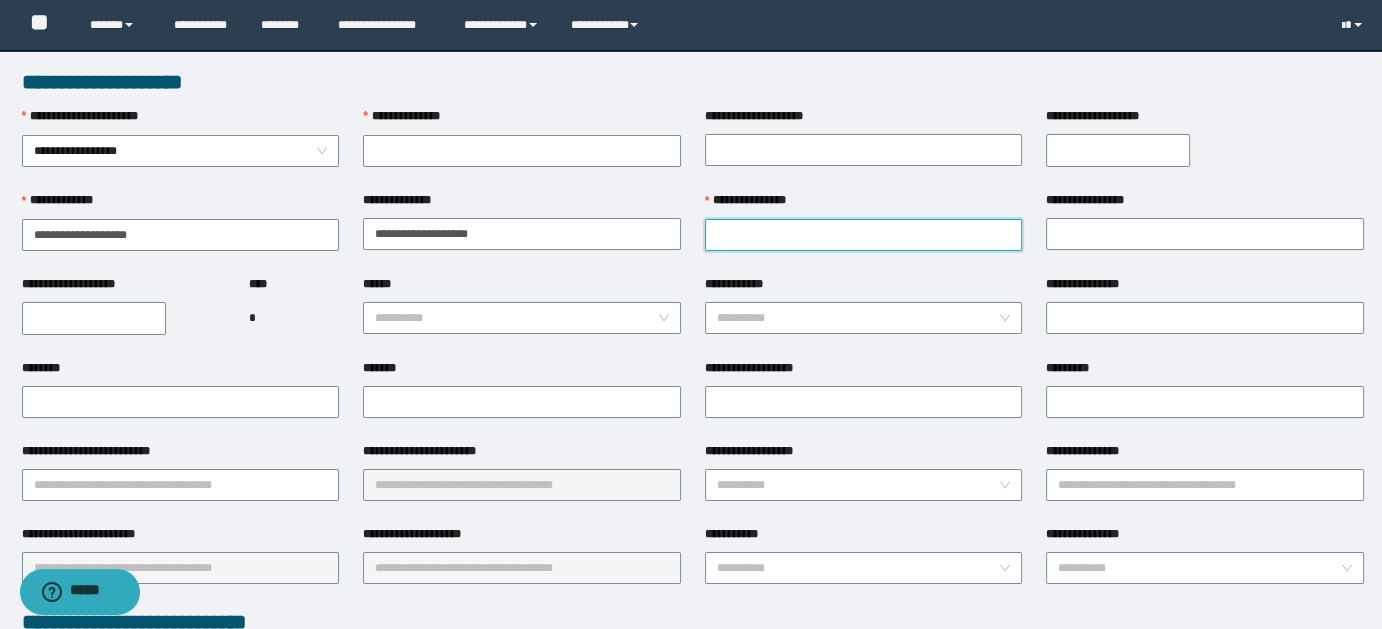 paste on "**********" 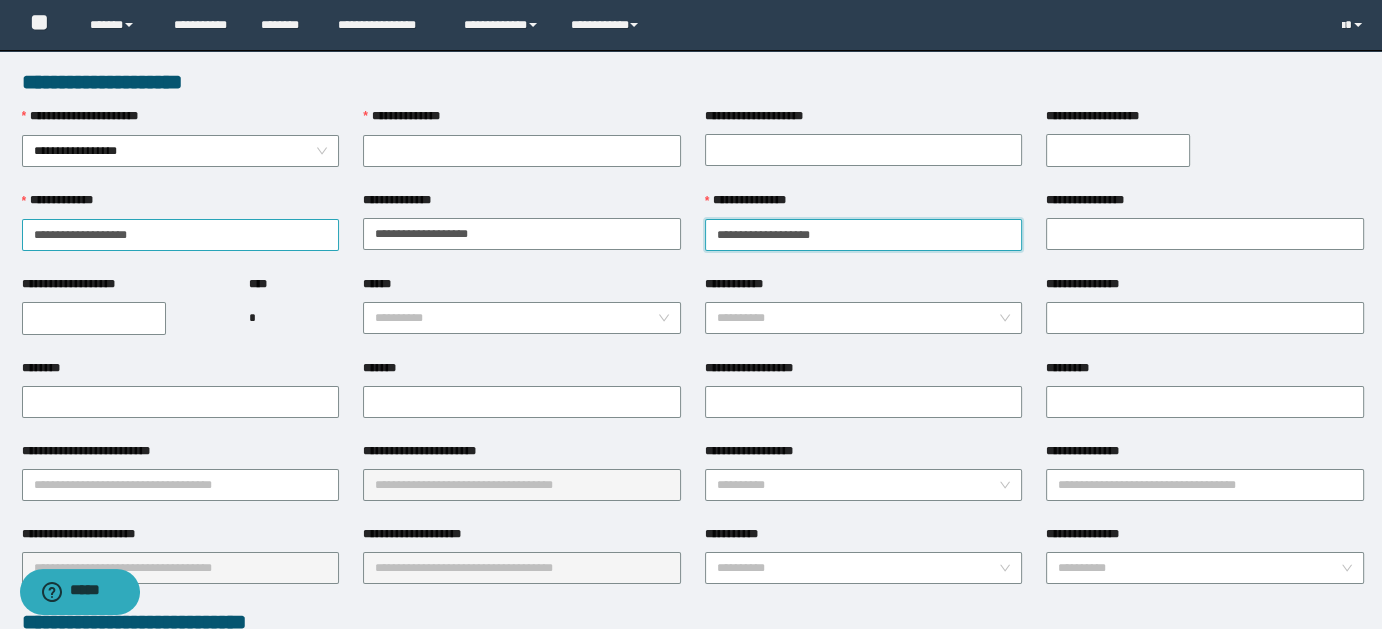 type on "**********" 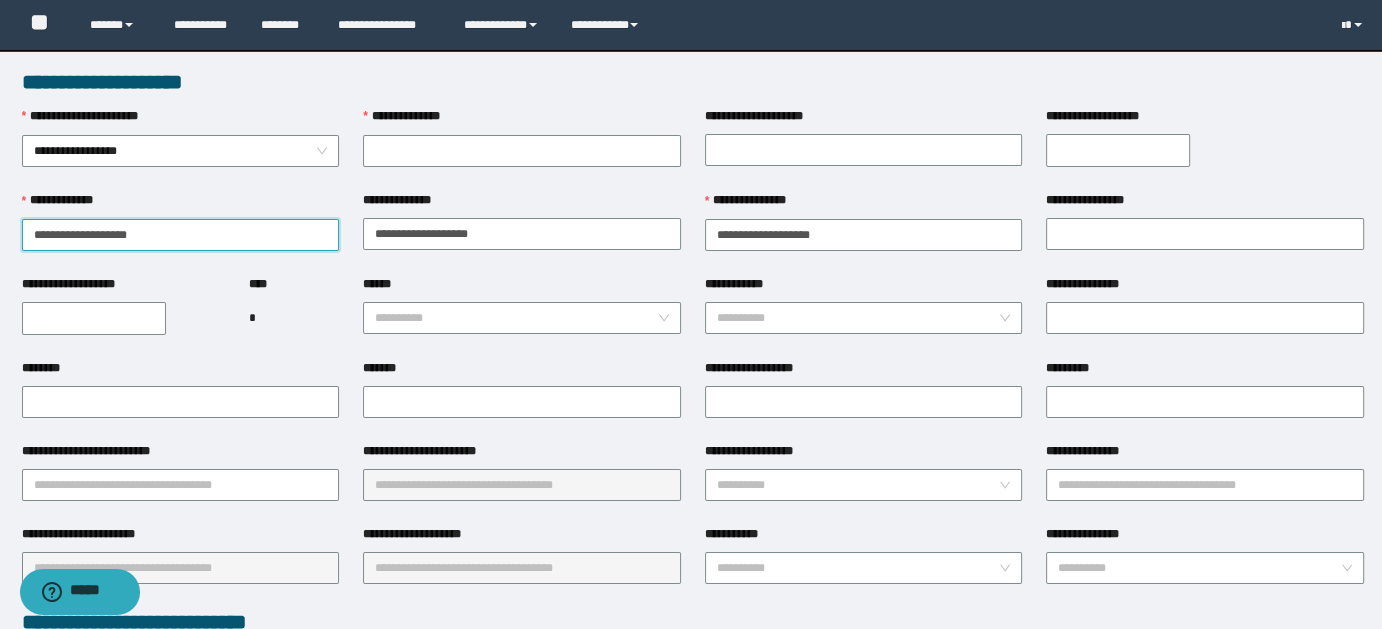 drag, startPoint x: 67, startPoint y: 233, endPoint x: 184, endPoint y: 226, distance: 117.20921 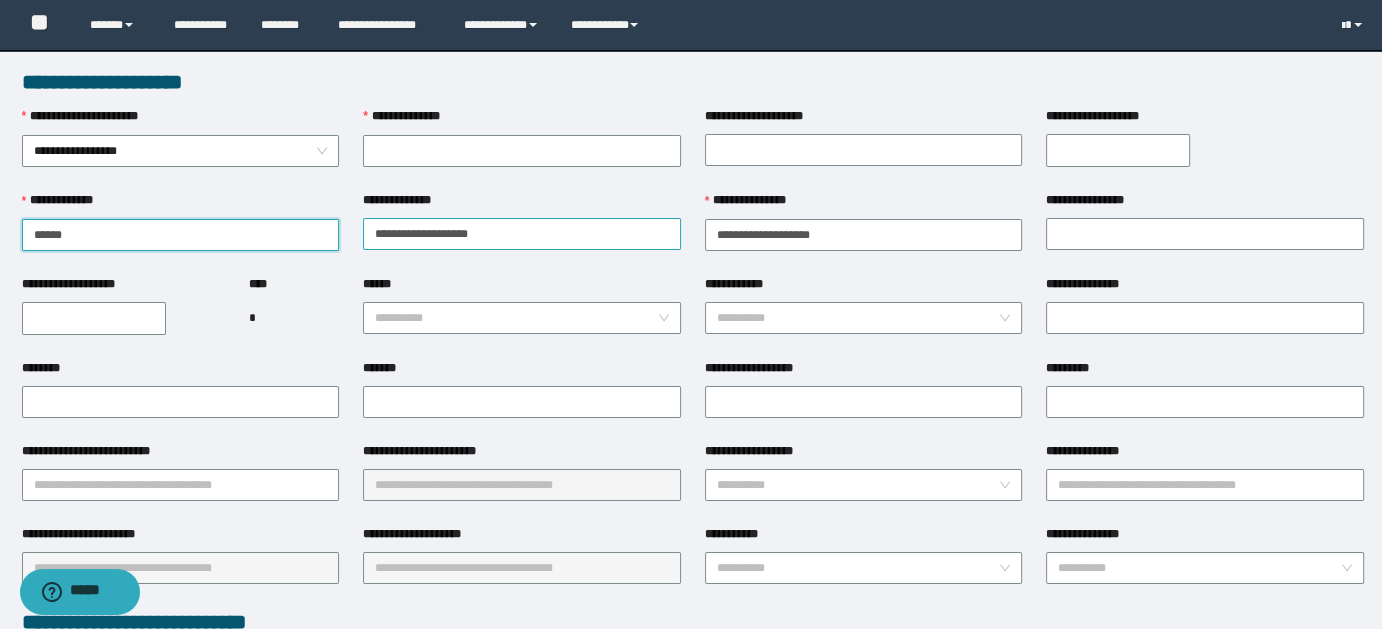 type on "*****" 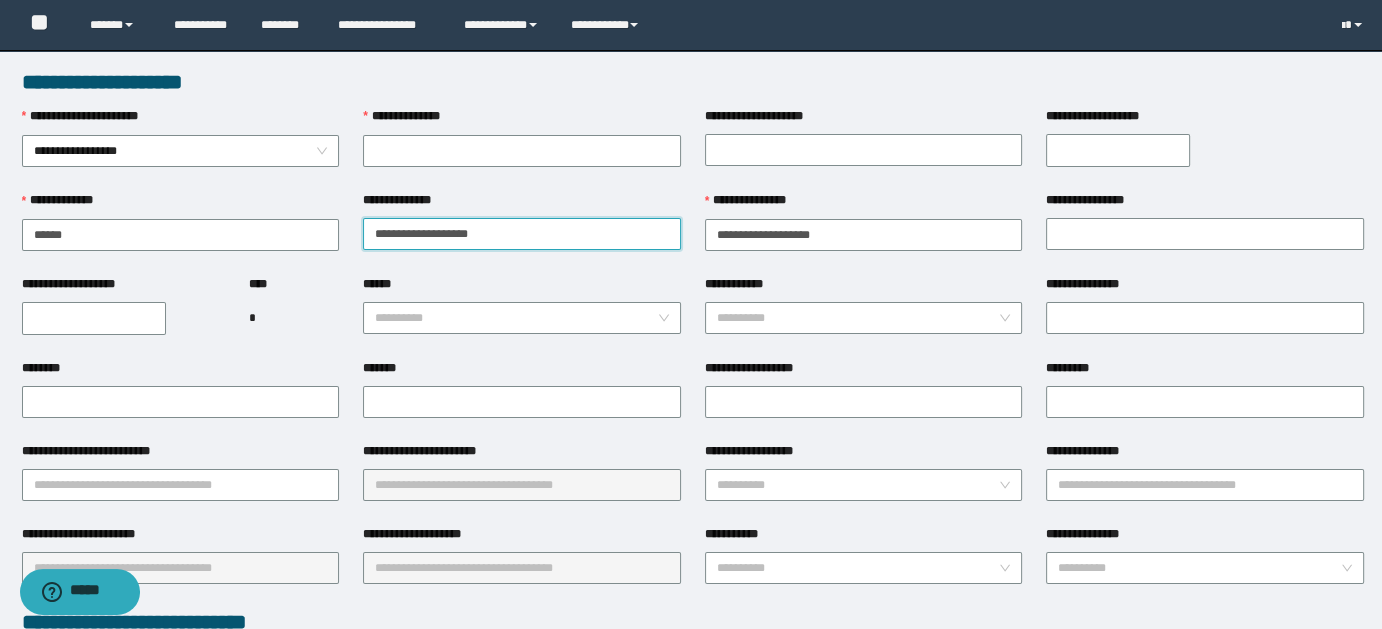 drag, startPoint x: 400, startPoint y: 229, endPoint x: 356, endPoint y: 228, distance: 44.011364 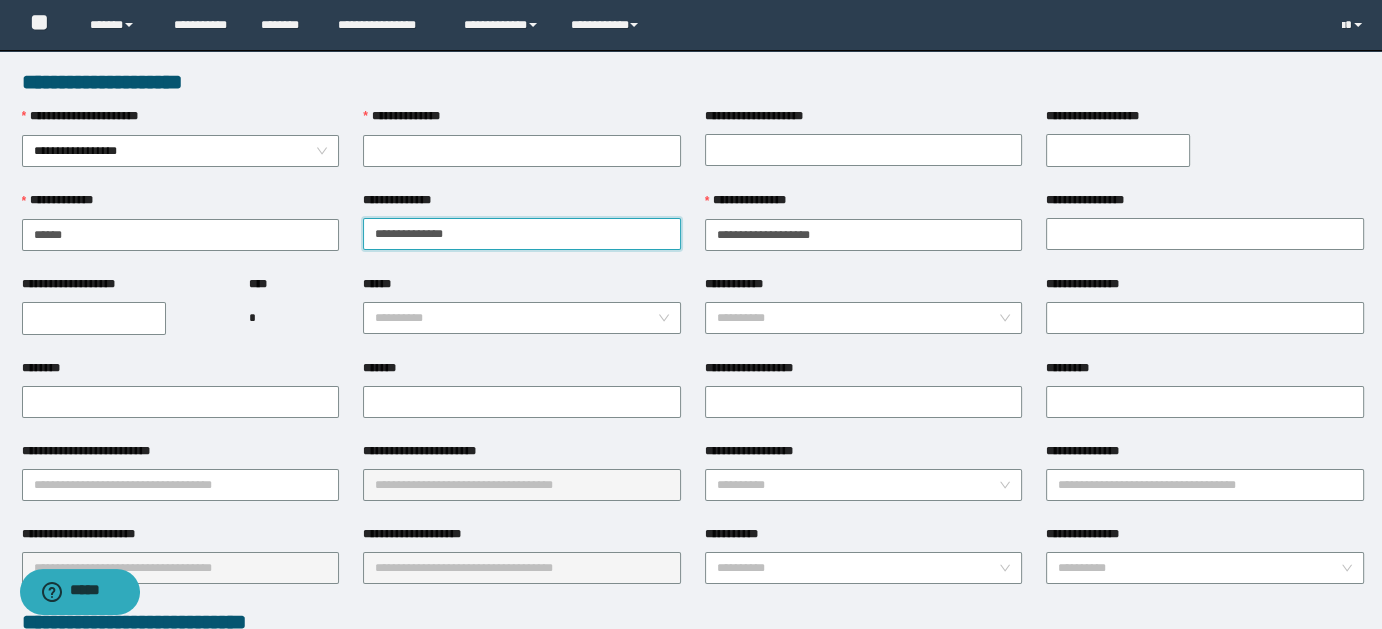 drag, startPoint x: 418, startPoint y: 231, endPoint x: 511, endPoint y: 231, distance: 93 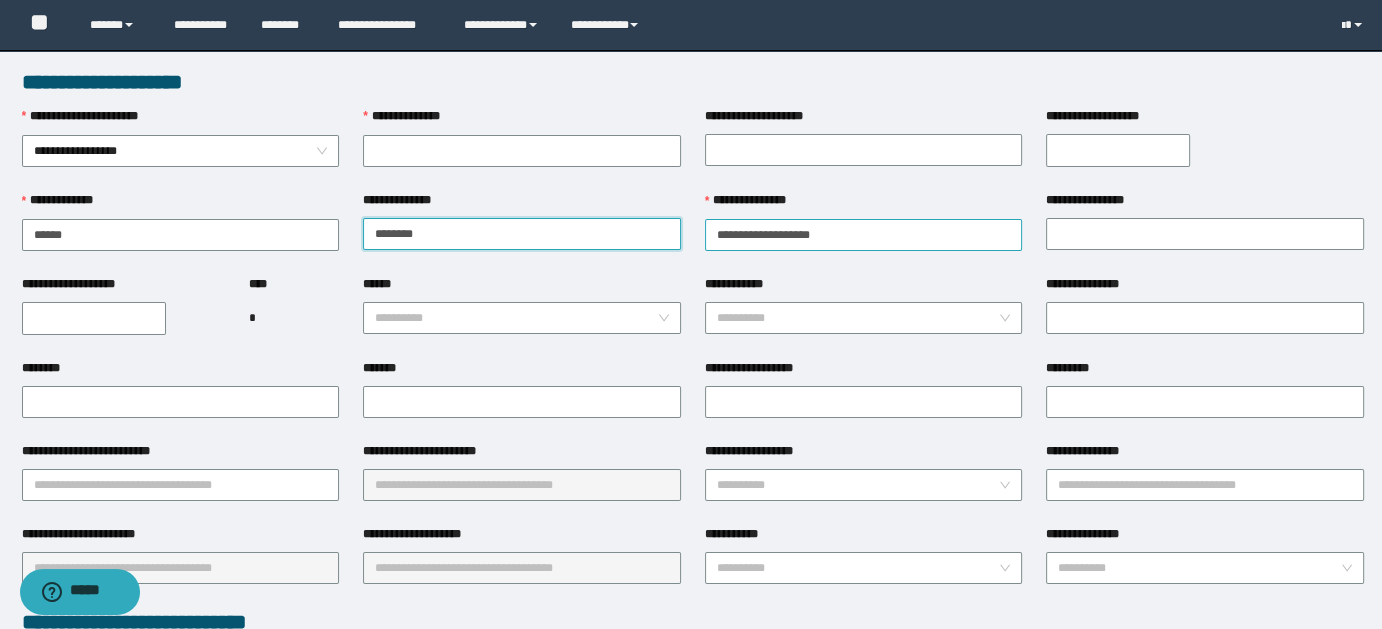 type on "******" 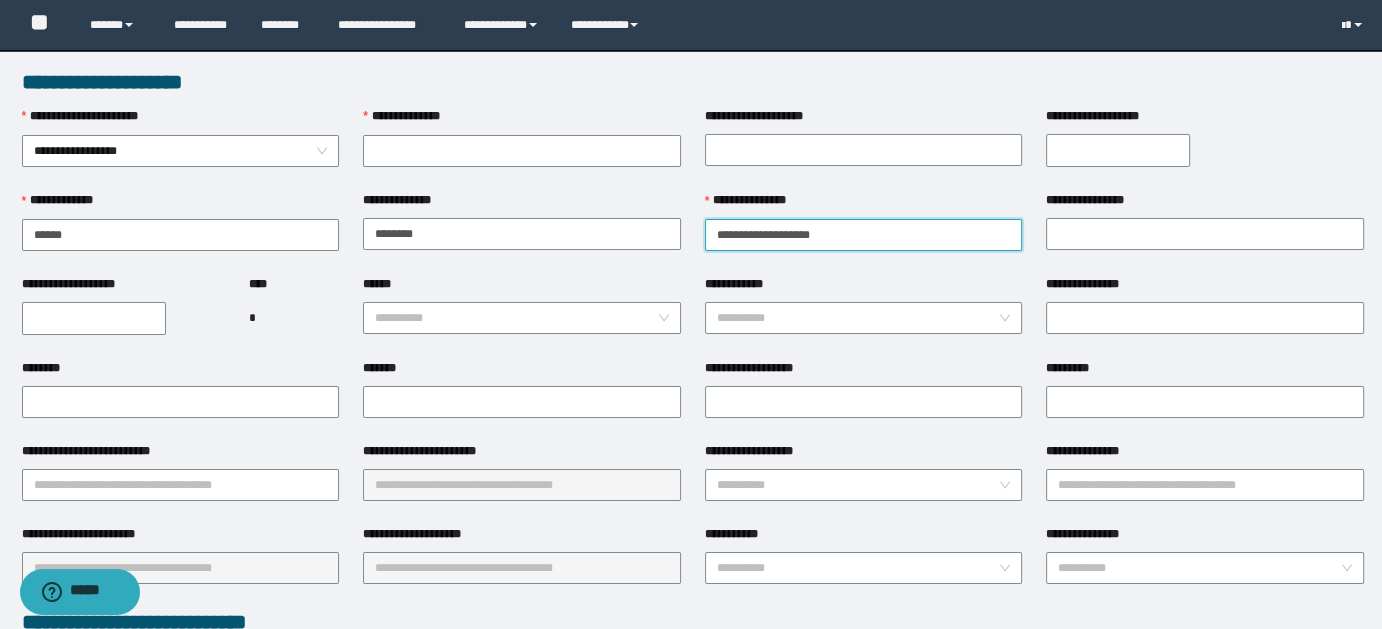 drag, startPoint x: 782, startPoint y: 227, endPoint x: 710, endPoint y: 228, distance: 72.00694 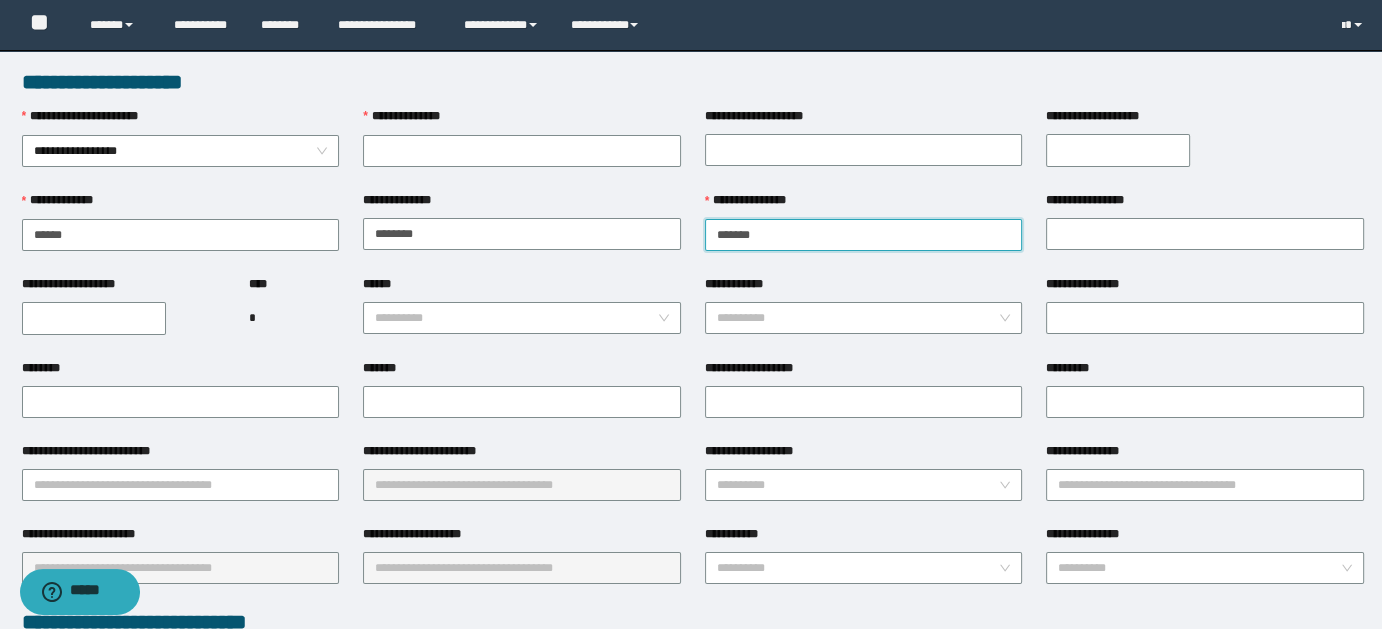 type on "******" 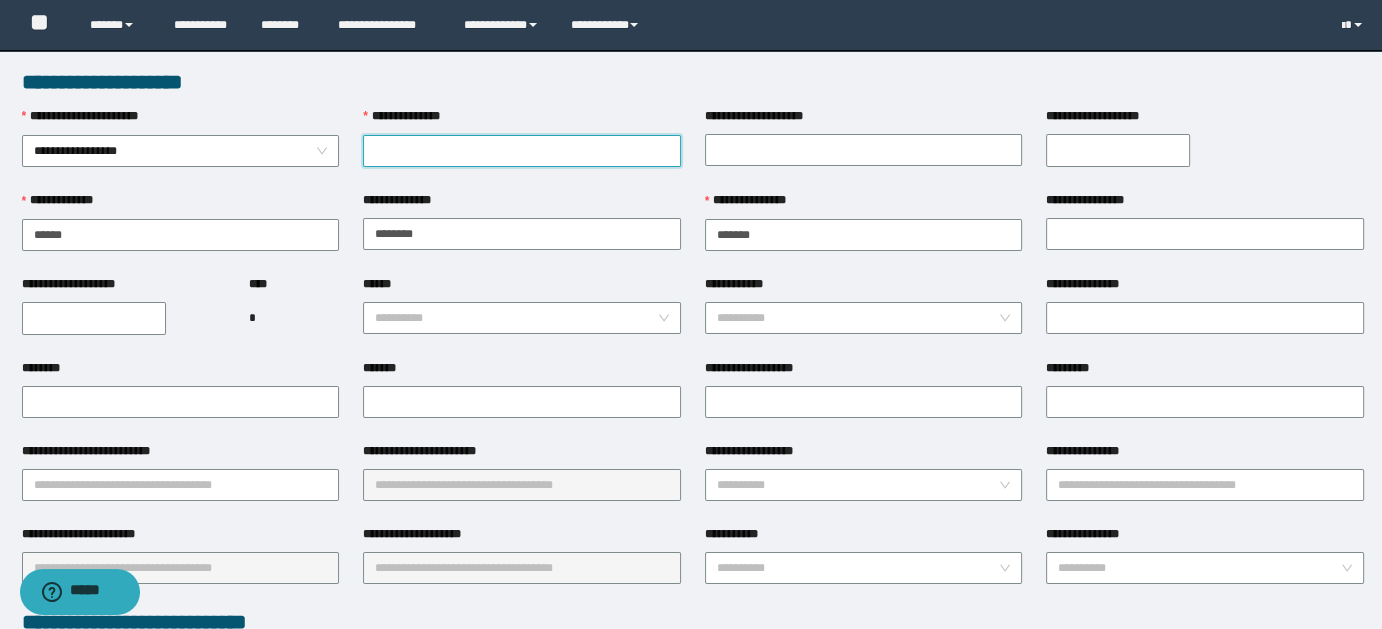 paste on "**********" 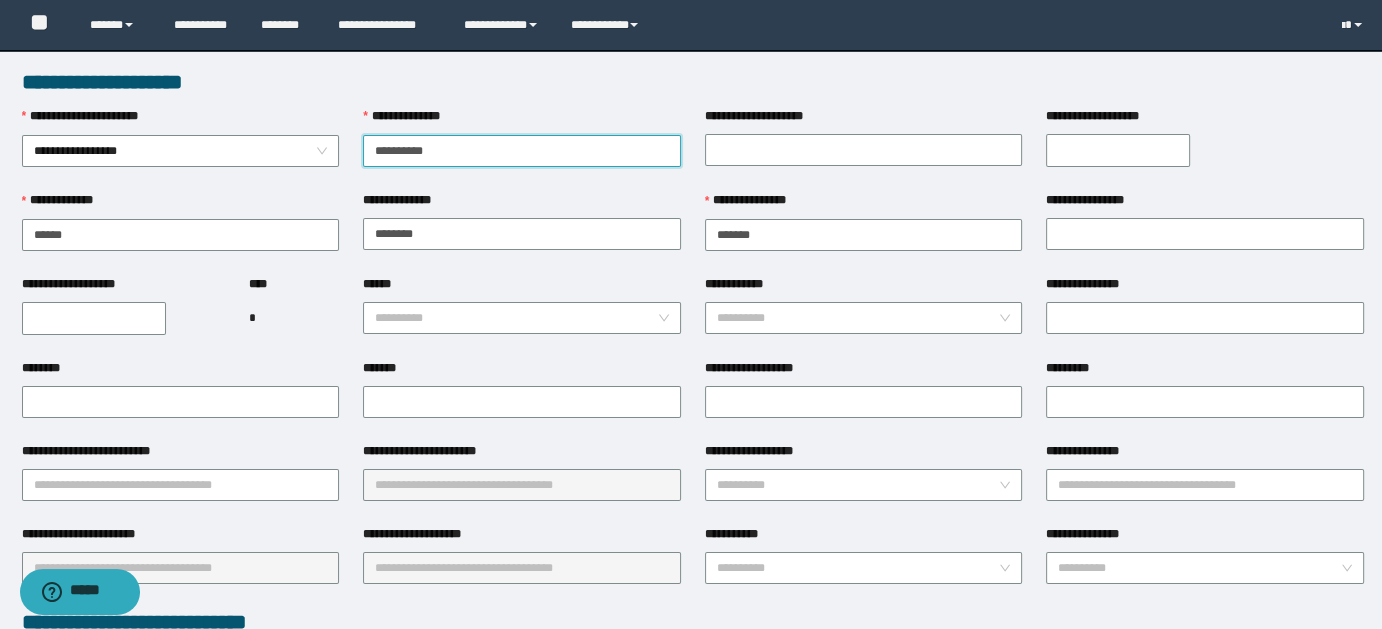 type on "**********" 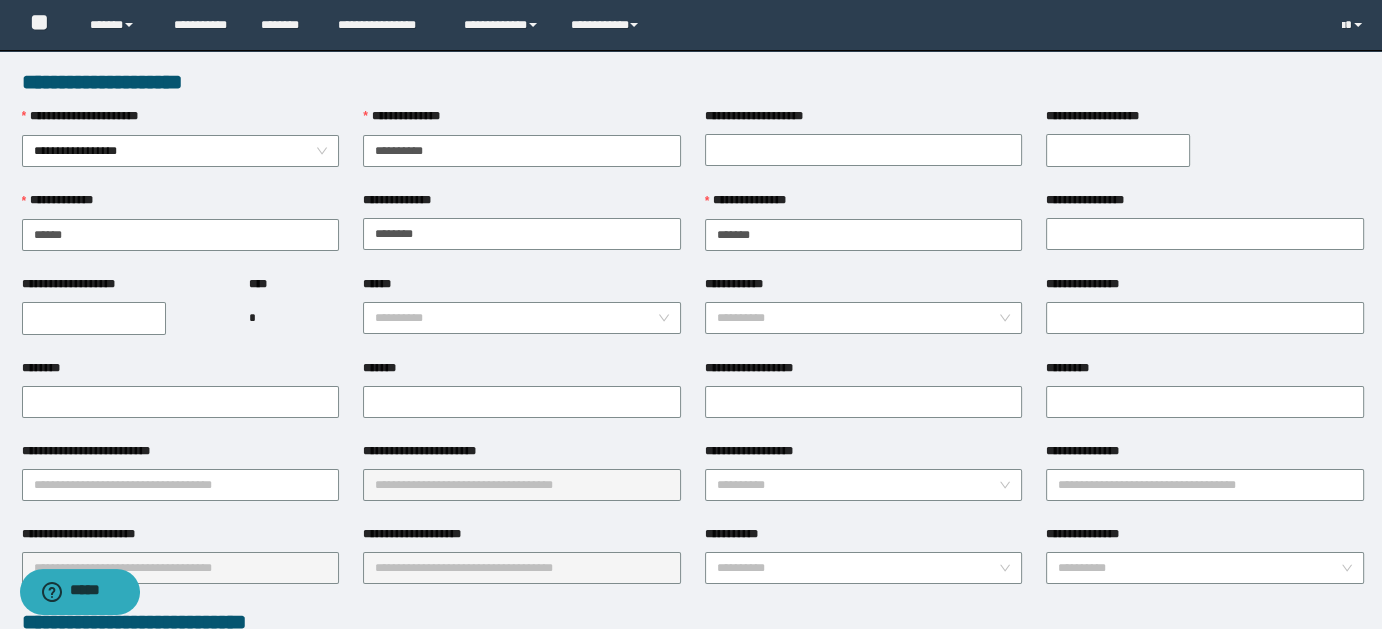 click on "**********" at bounding box center [94, 318] 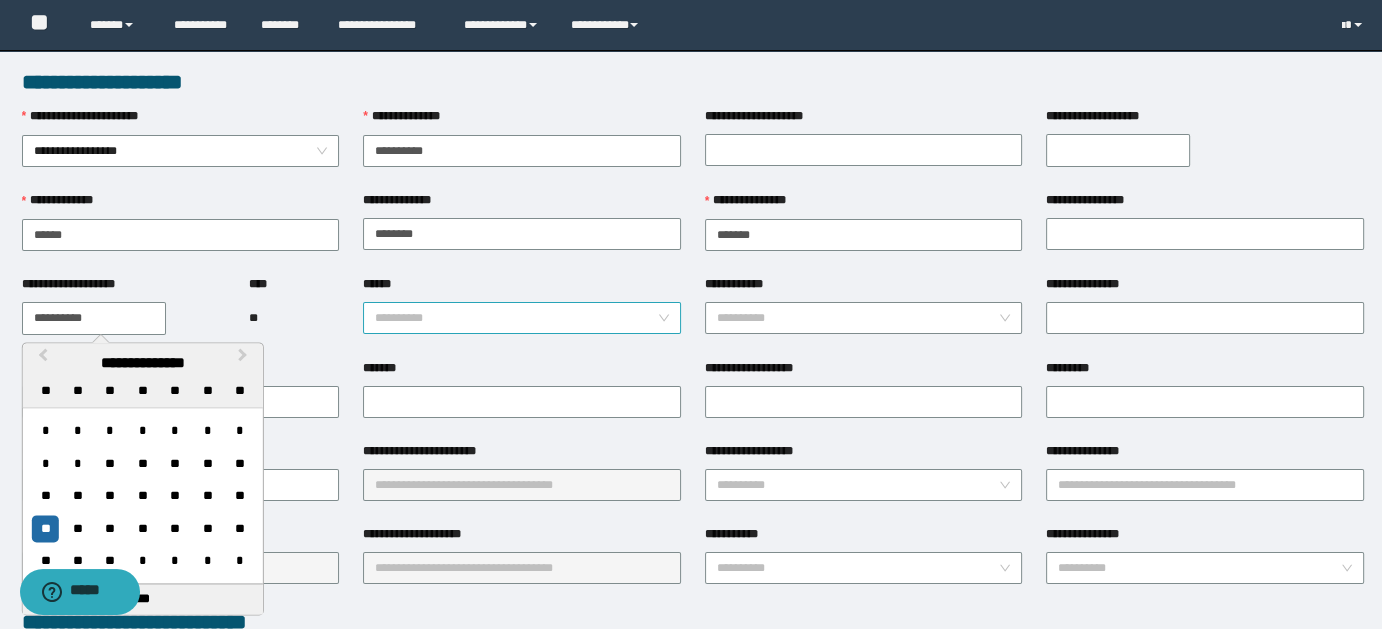 type on "**********" 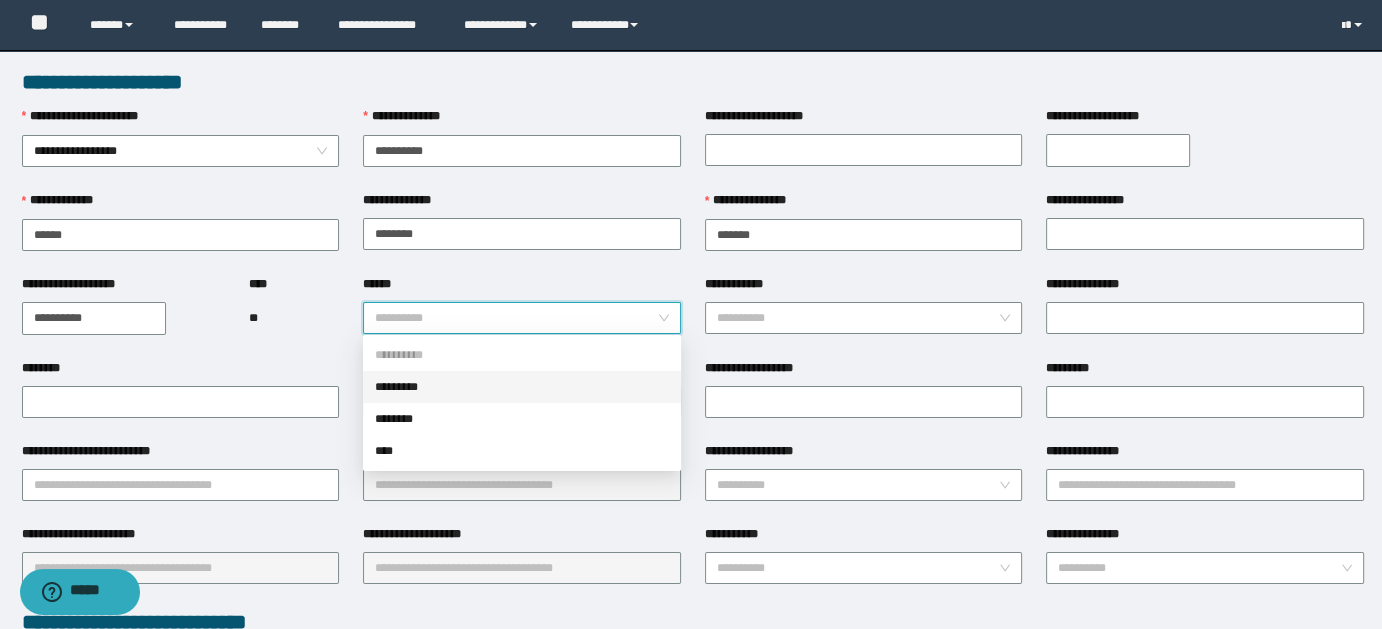 click on "*********" at bounding box center (522, 387) 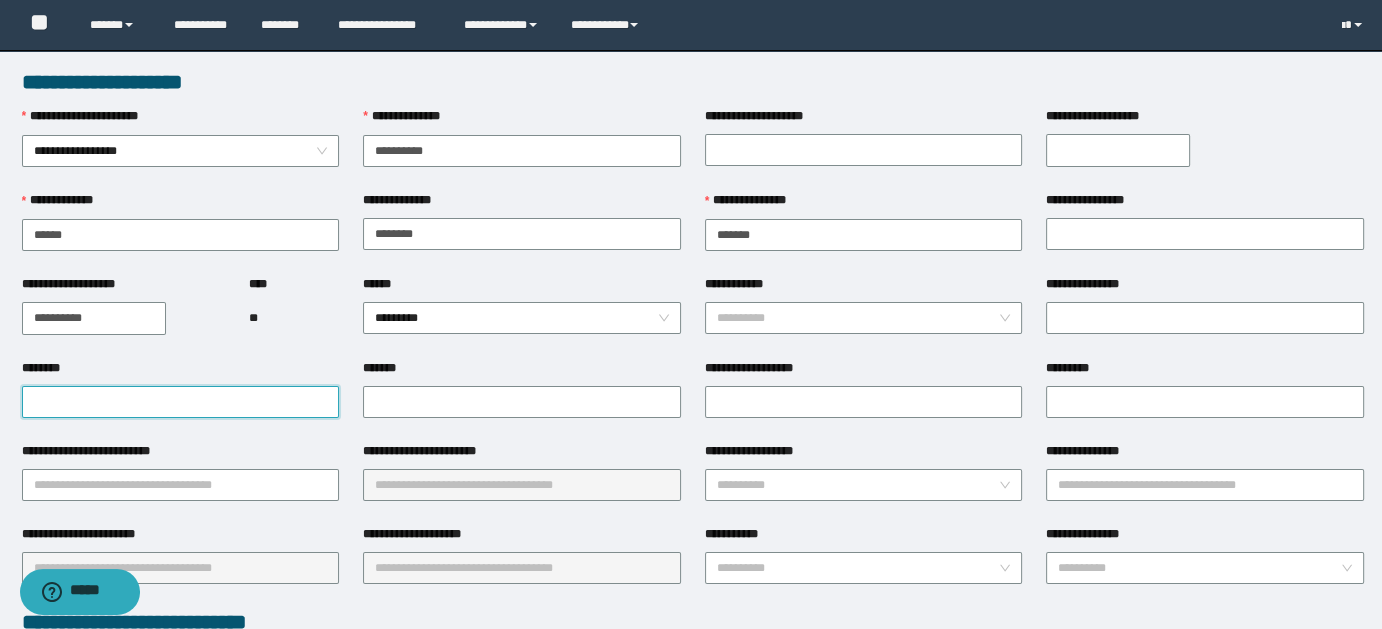 paste on "**********" 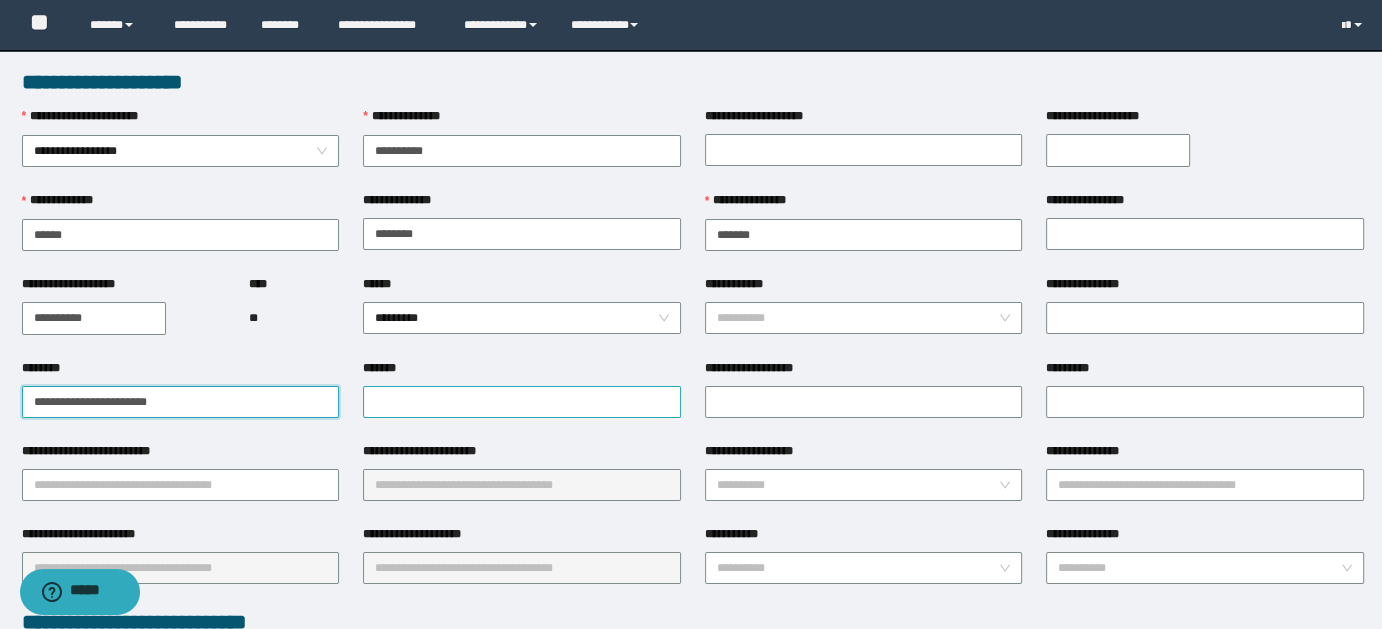 type on "**********" 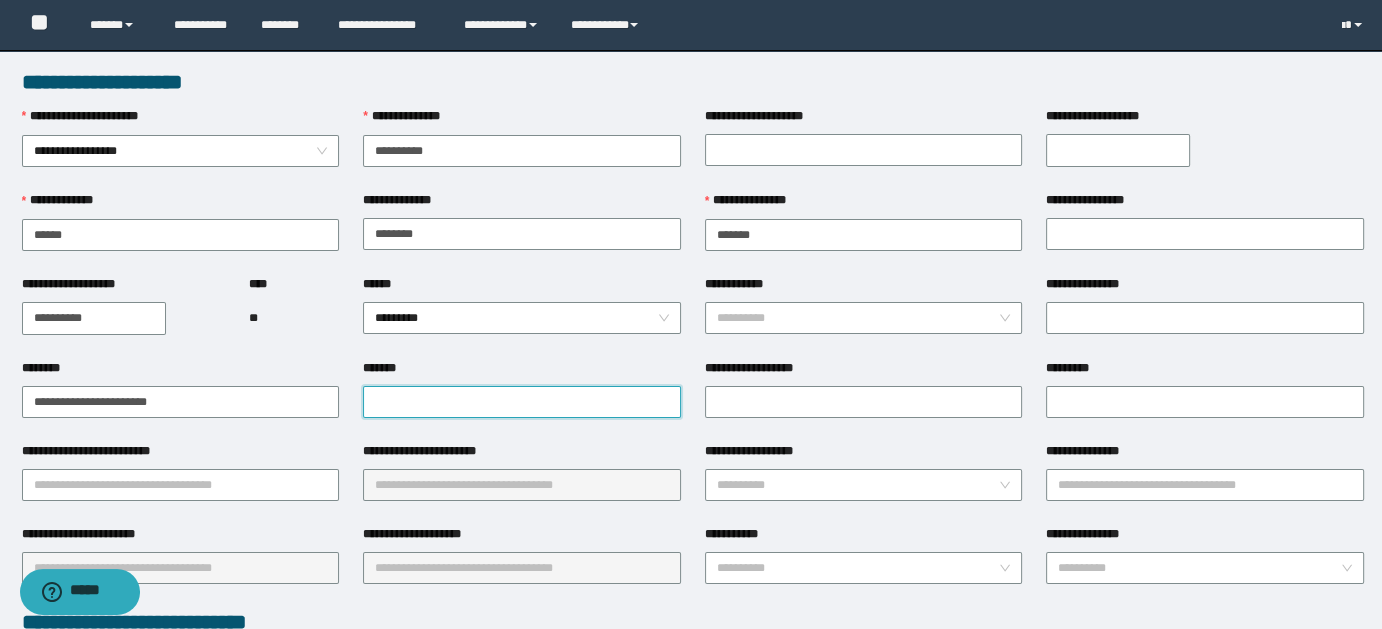paste on "**********" 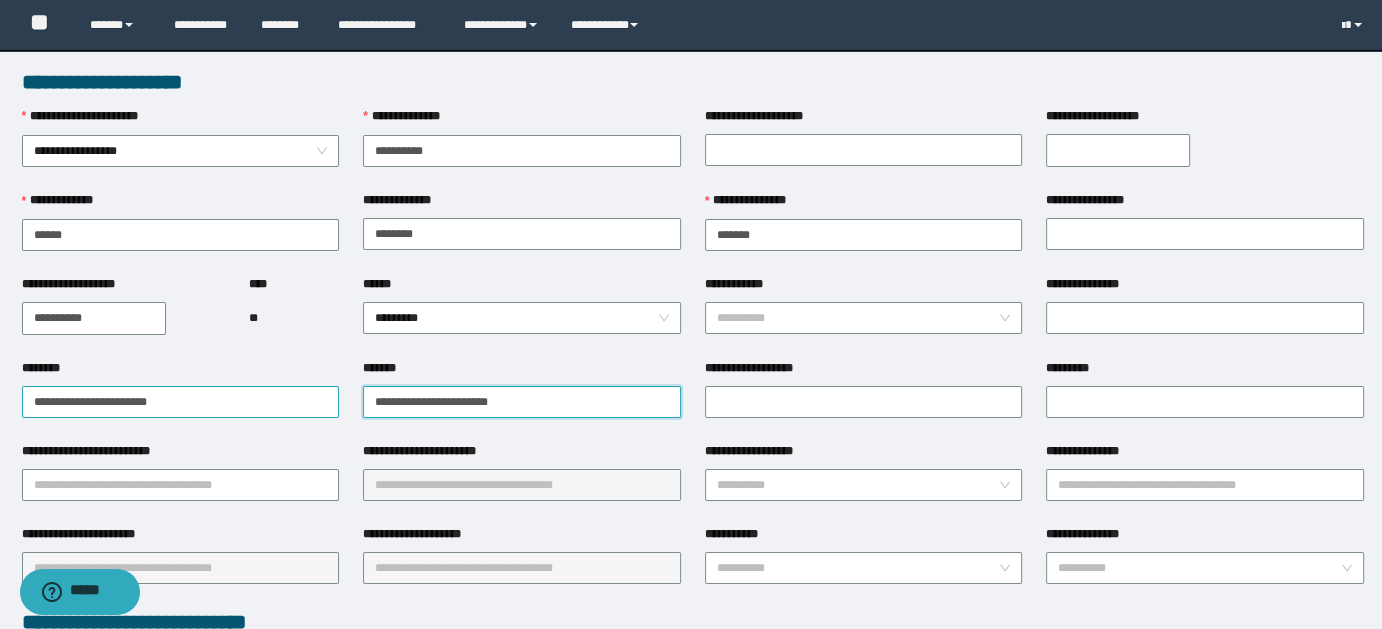 type on "**********" 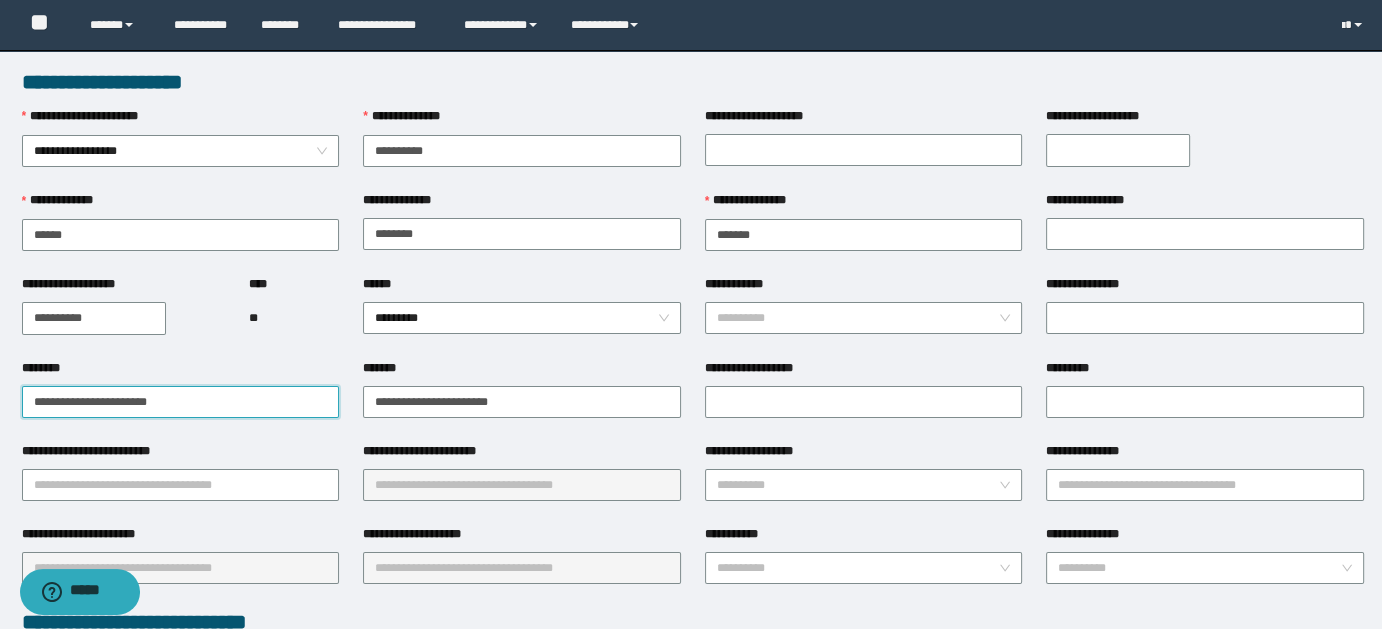 drag, startPoint x: 98, startPoint y: 399, endPoint x: 216, endPoint y: 399, distance: 118 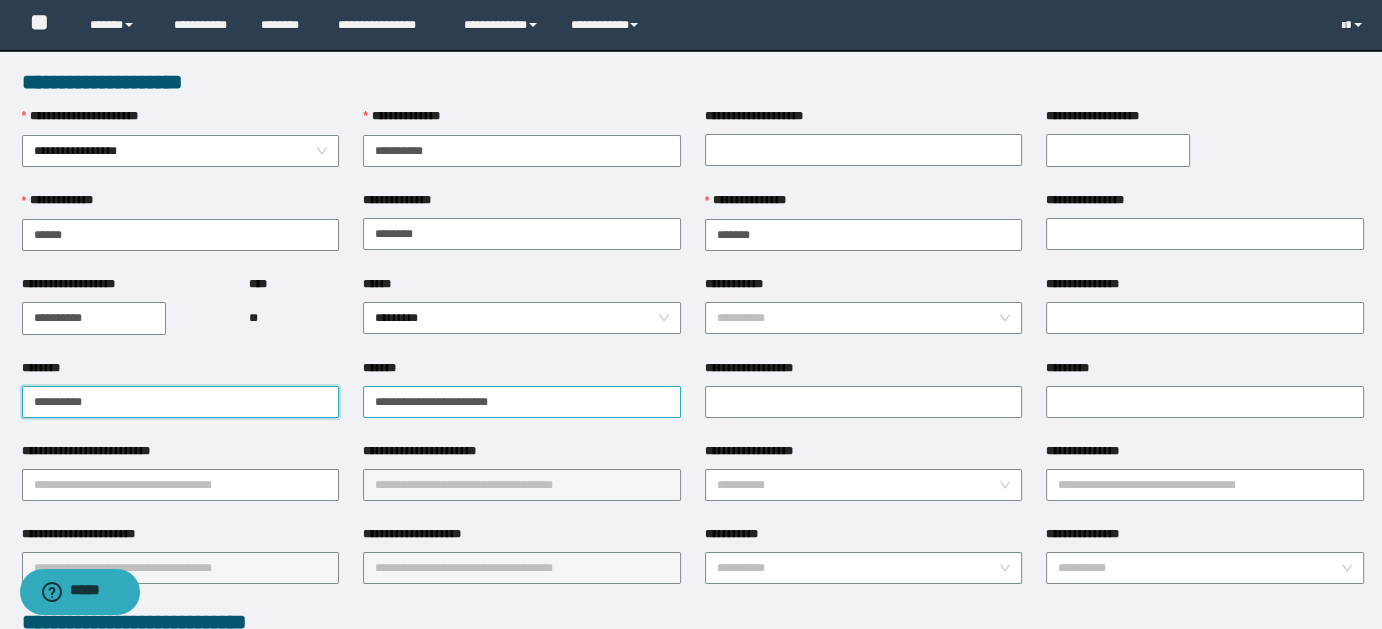 type on "**********" 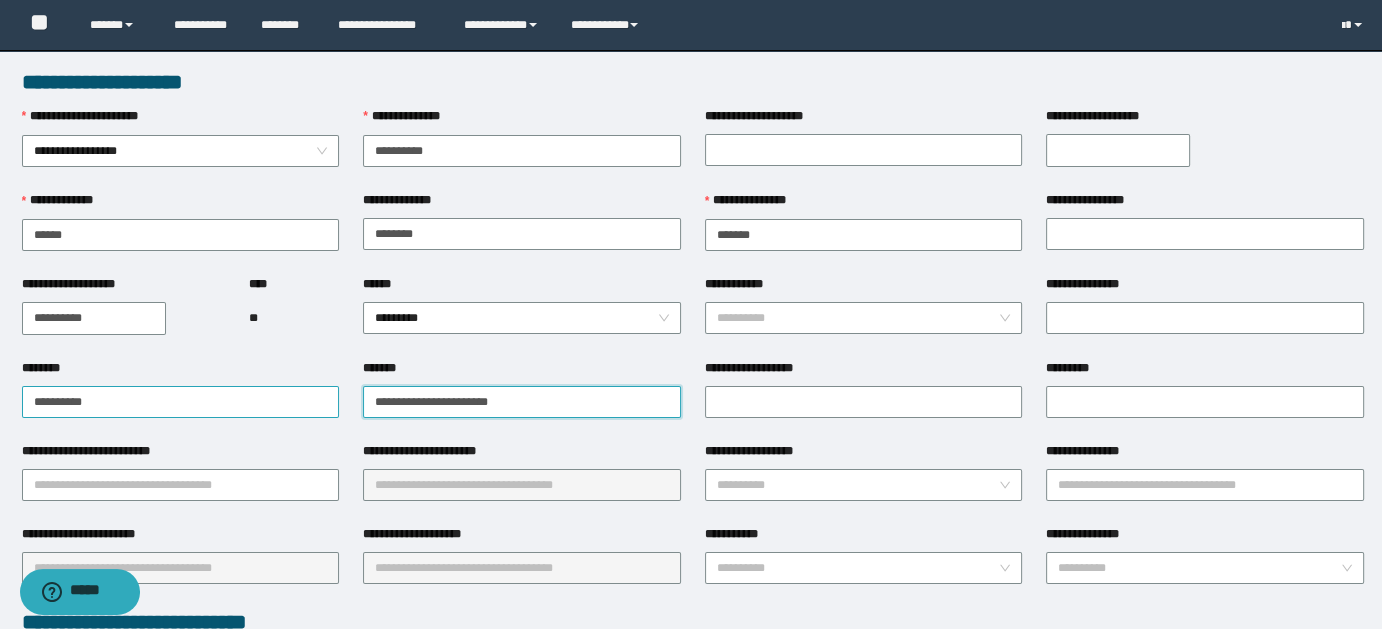 drag, startPoint x: 453, startPoint y: 401, endPoint x: 296, endPoint y: 397, distance: 157.05095 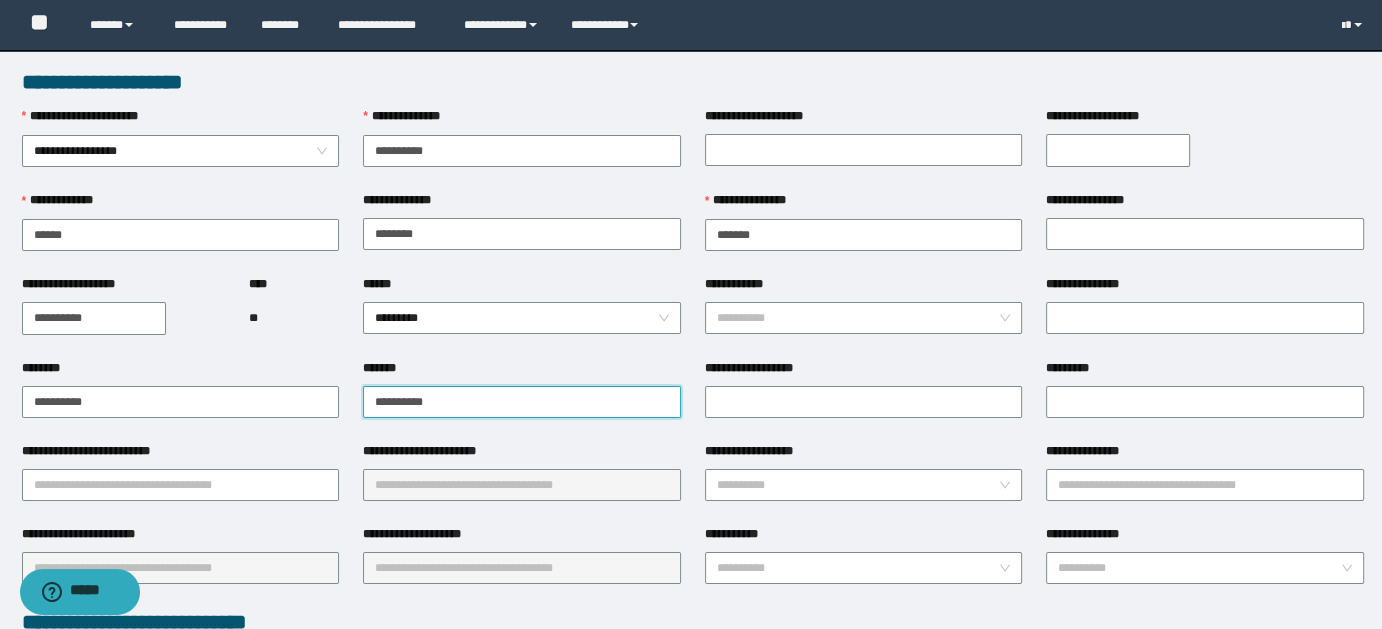 type on "**********" 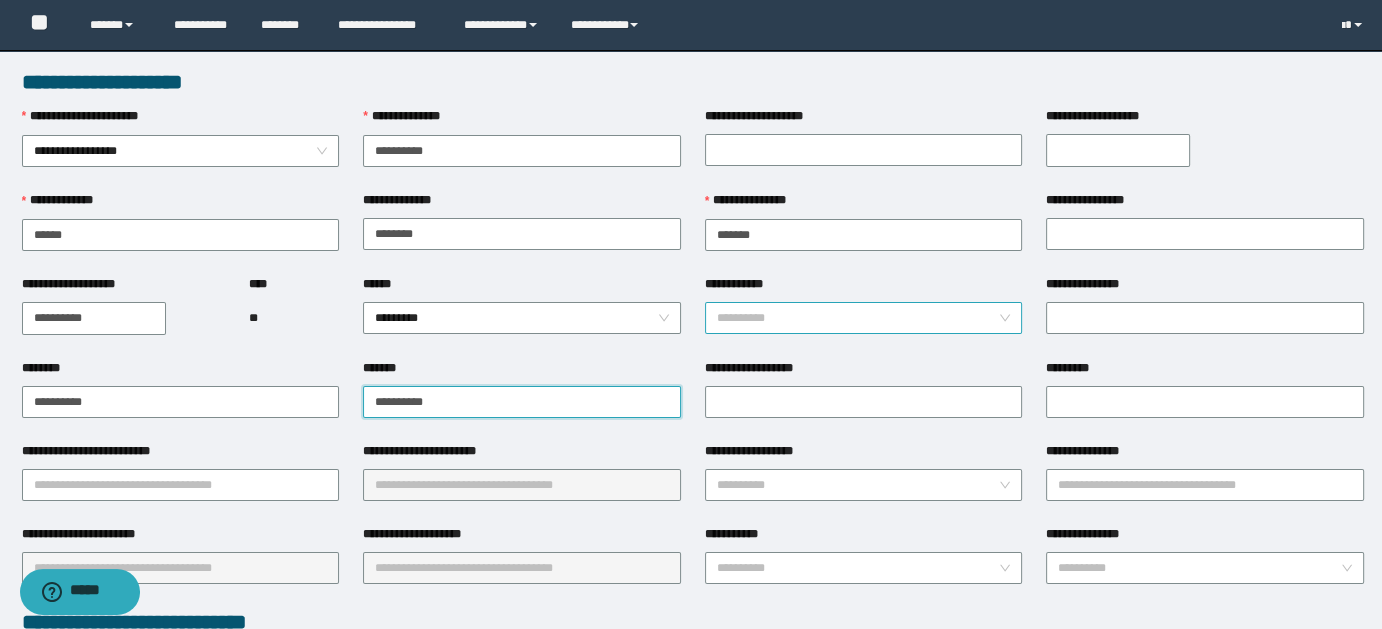 click on "**********" at bounding box center [864, 318] 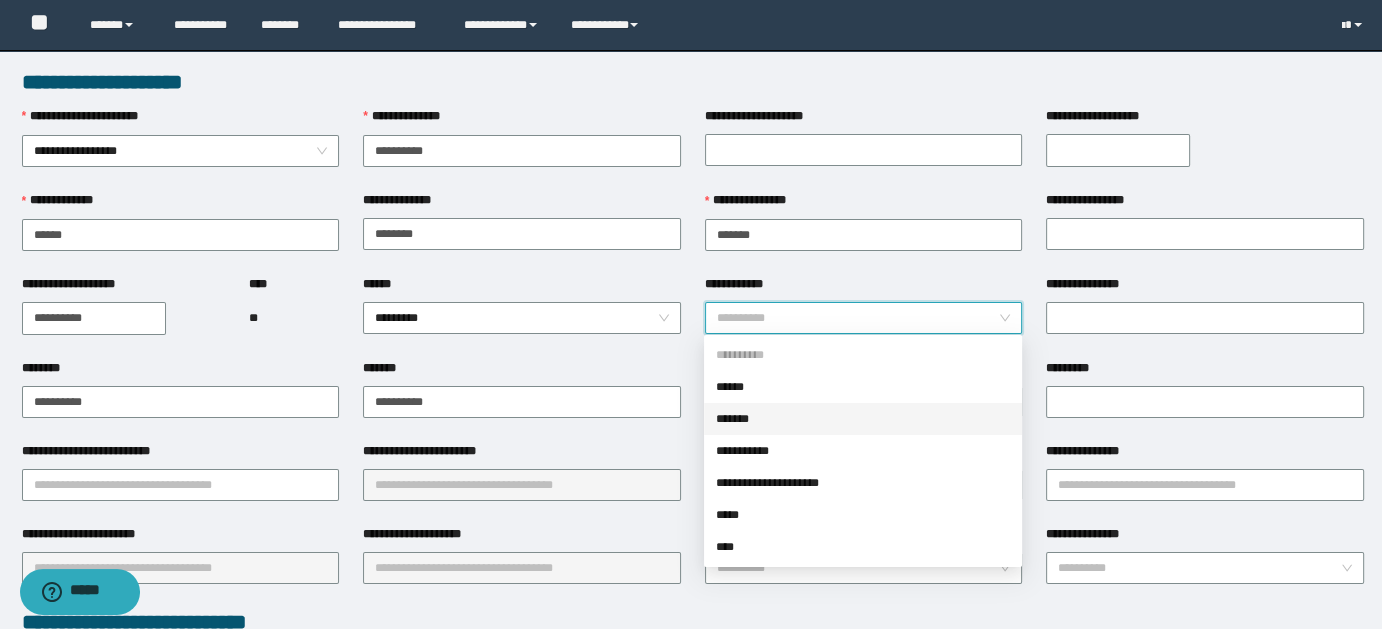 drag, startPoint x: 725, startPoint y: 413, endPoint x: 717, endPoint y: 498, distance: 85.37564 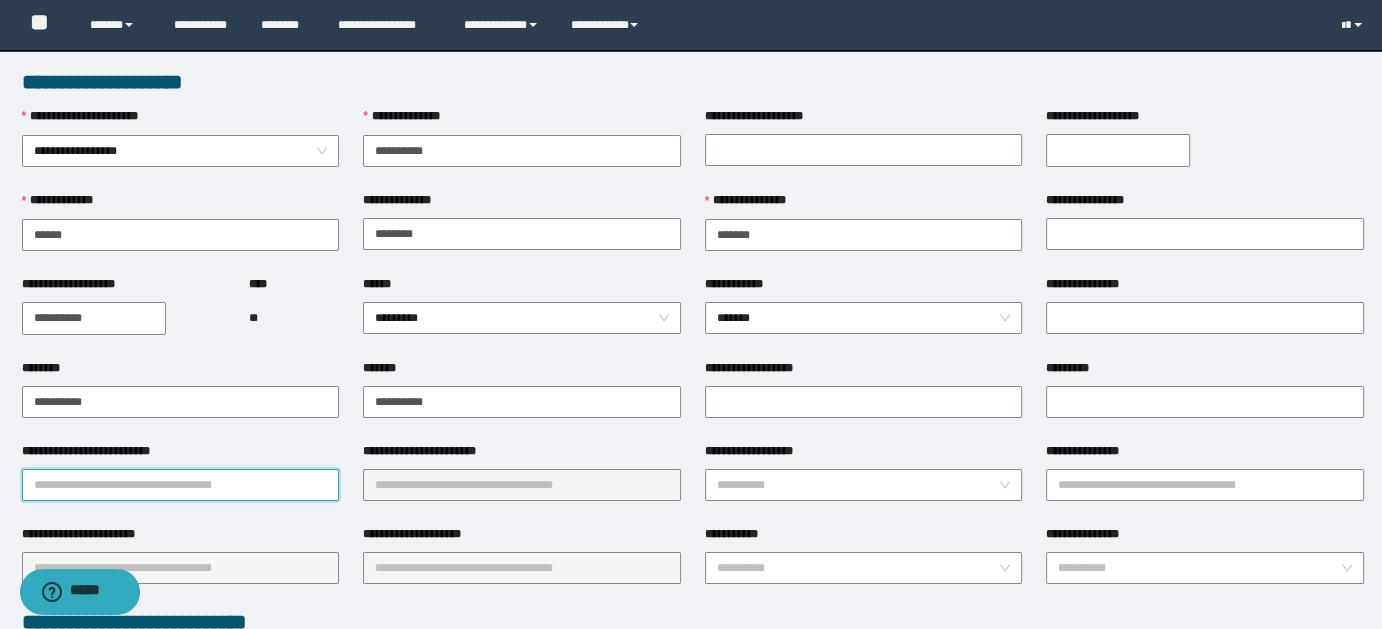 click on "**********" at bounding box center [181, 485] 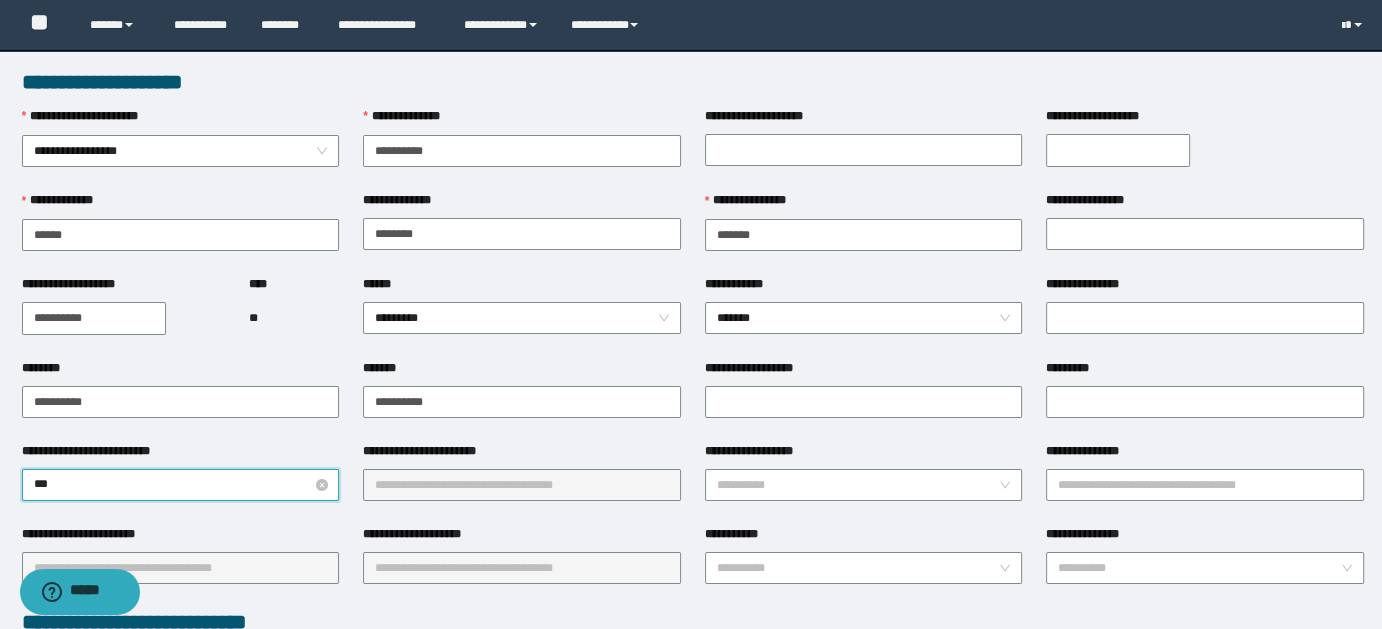 type on "****" 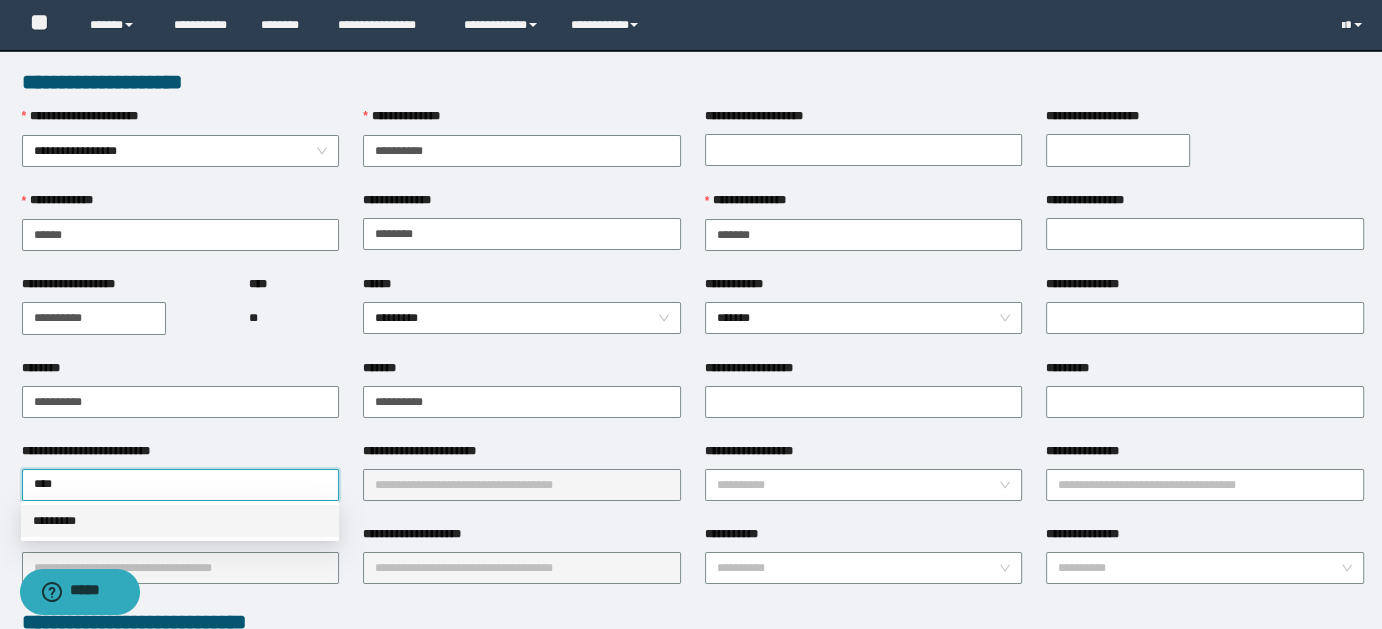 click on "*********" at bounding box center [180, 521] 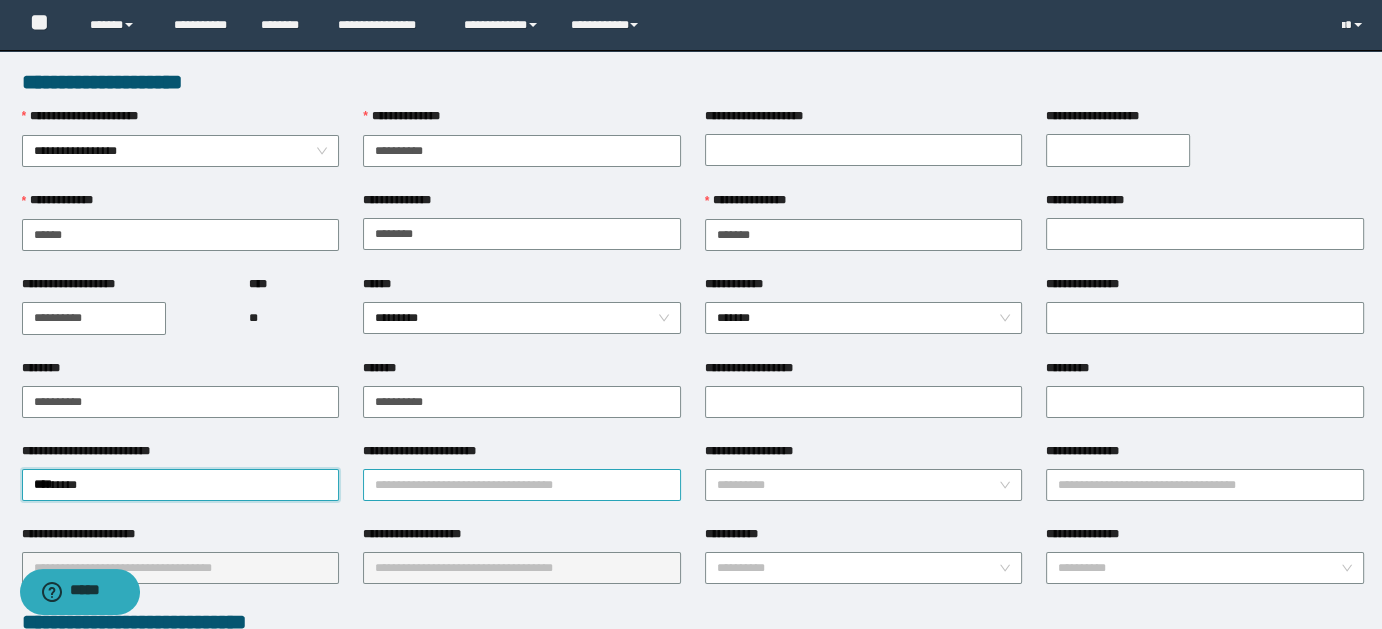 click on "**********" at bounding box center [522, 485] 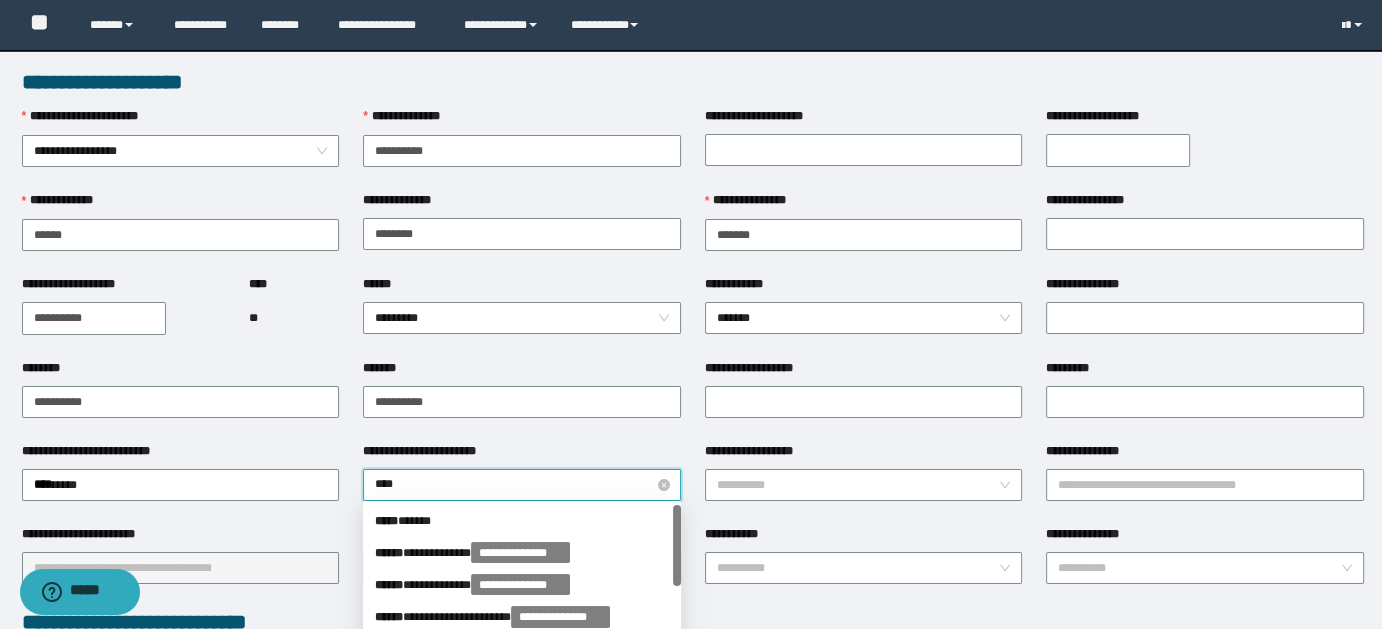 type on "*****" 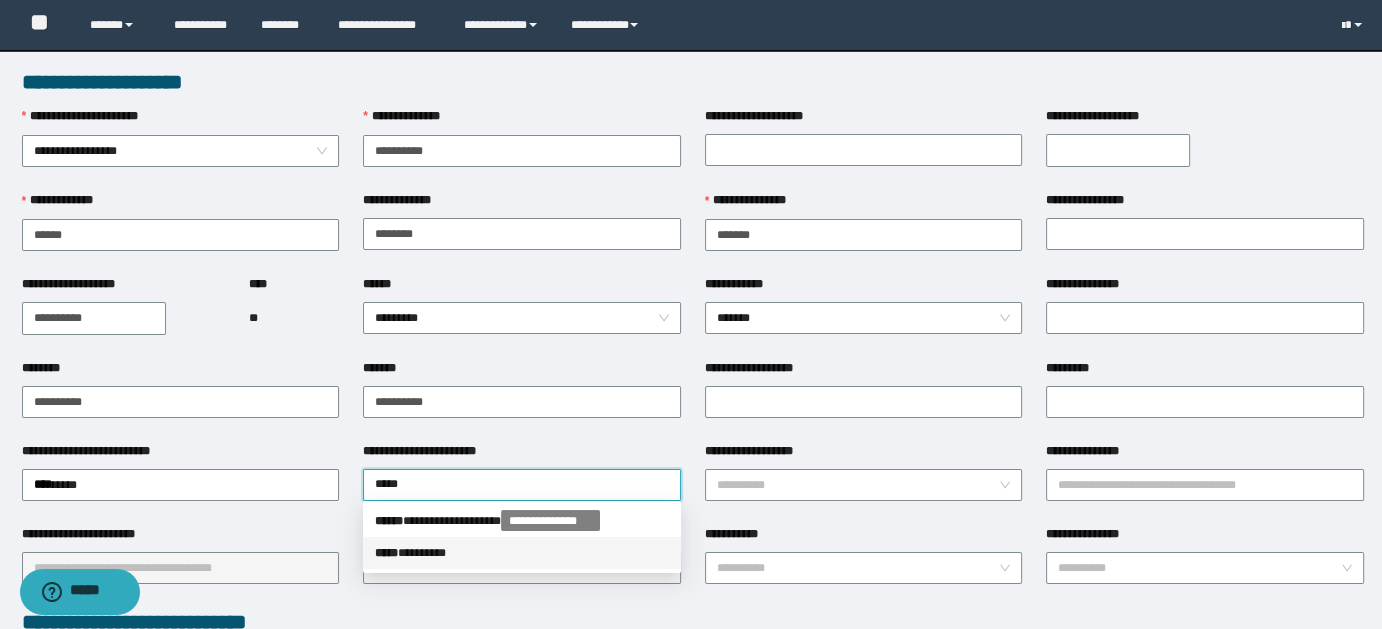 click on "***** * *******" at bounding box center [522, 553] 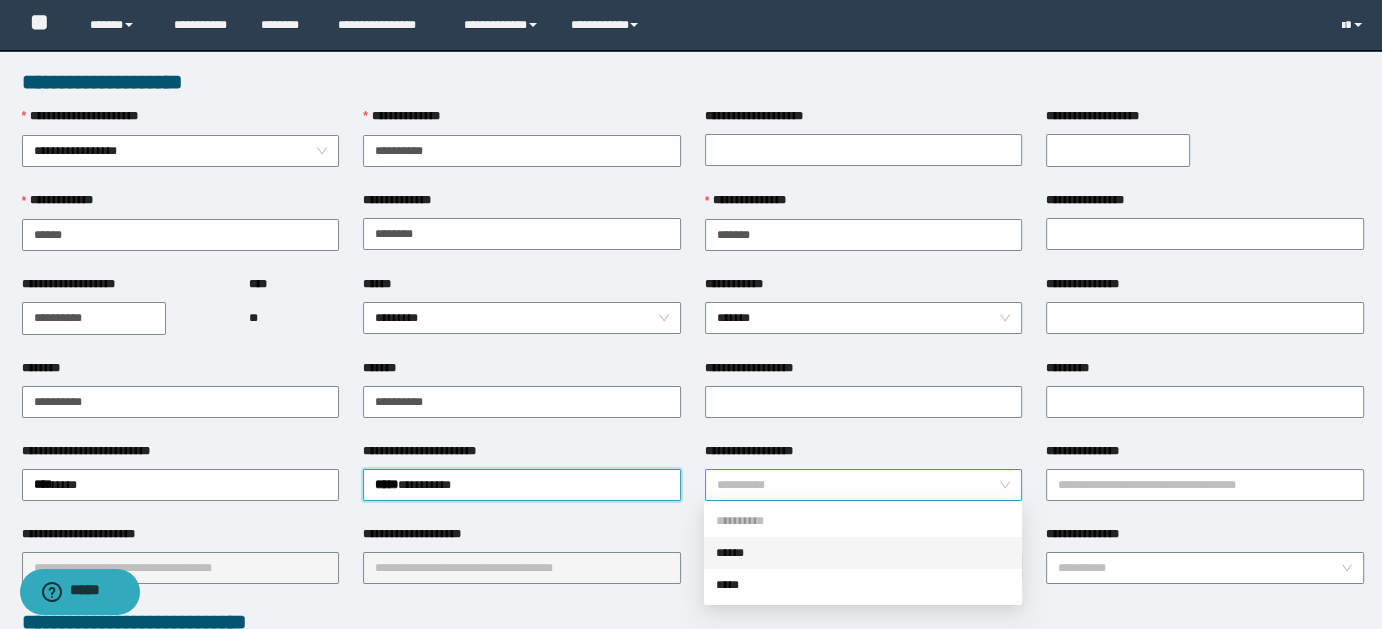 drag, startPoint x: 1007, startPoint y: 472, endPoint x: 974, endPoint y: 496, distance: 40.804413 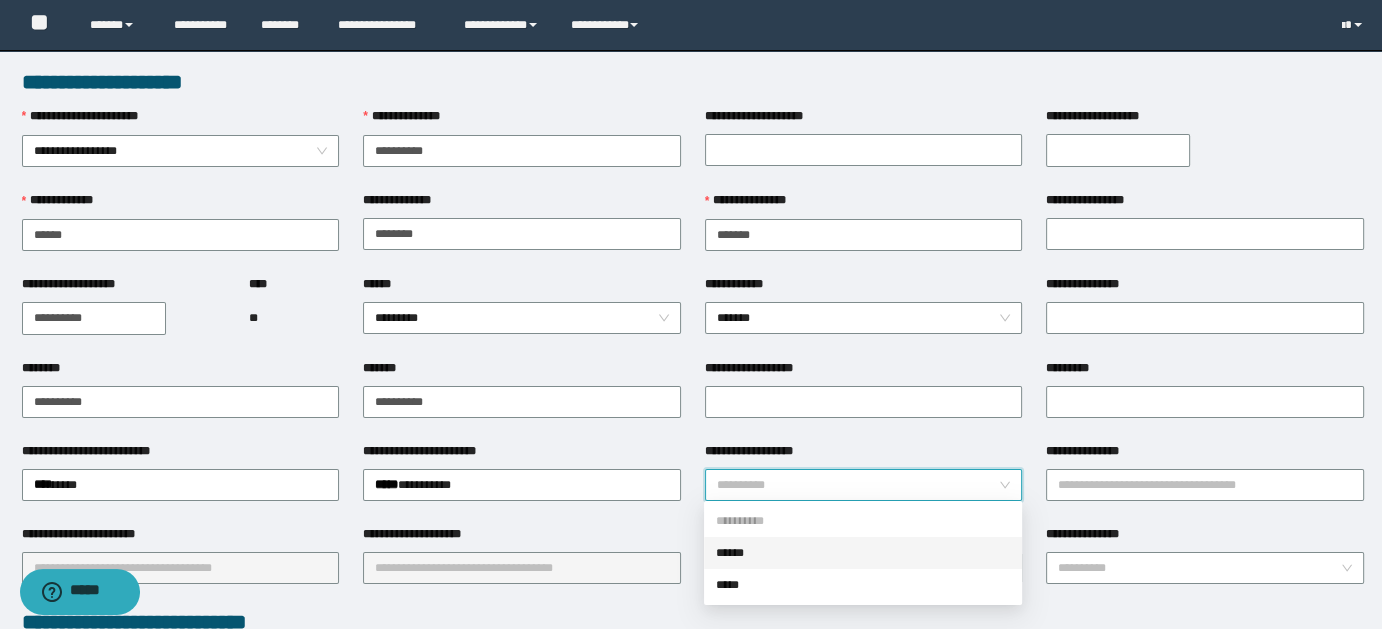 click on "******" at bounding box center [863, 553] 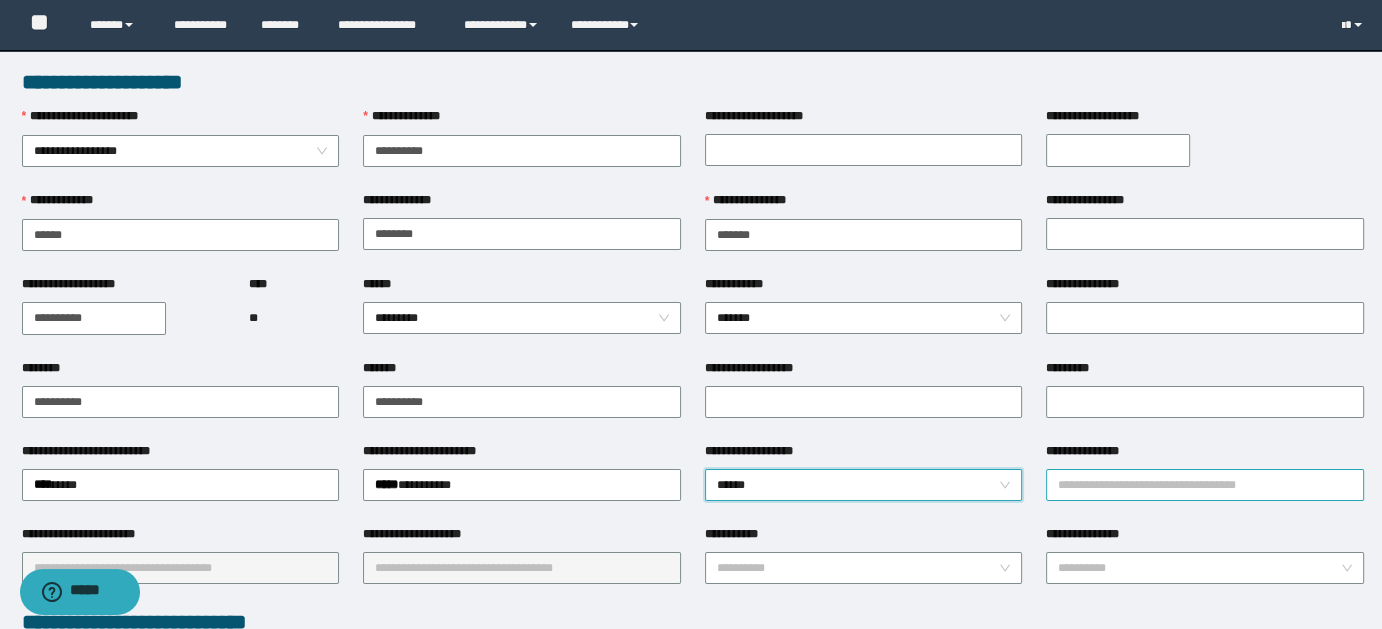 click on "**********" at bounding box center [1205, 485] 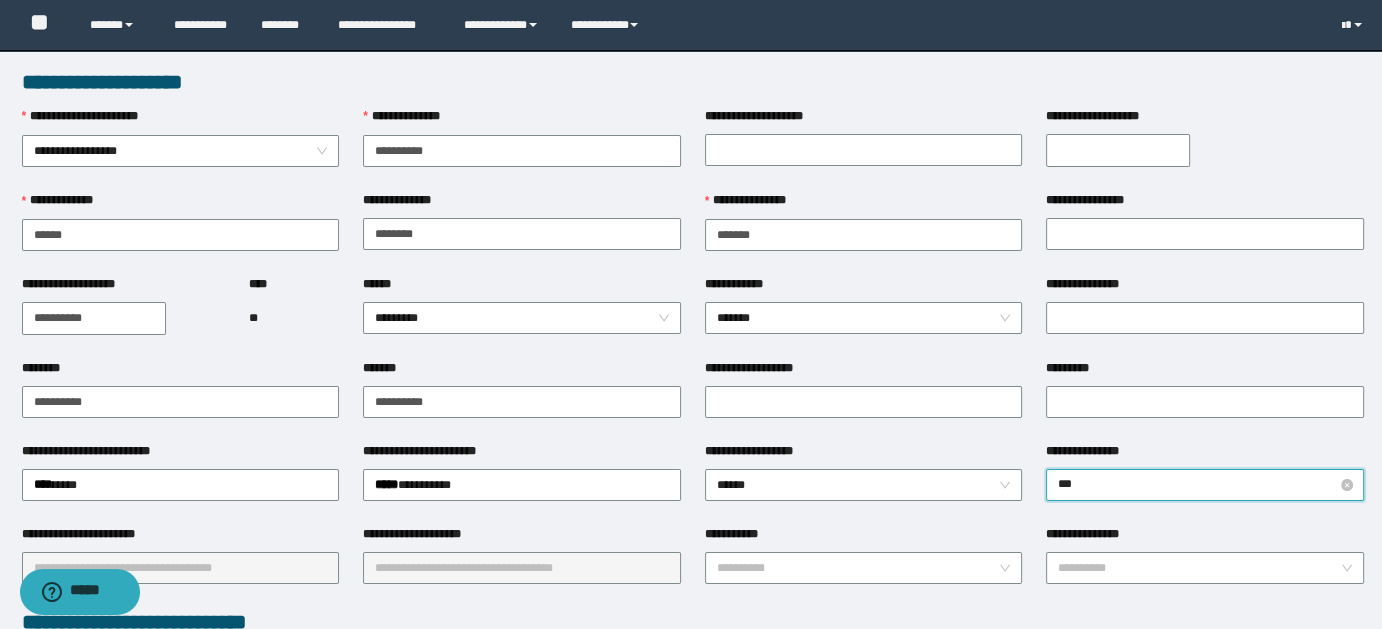 type on "****" 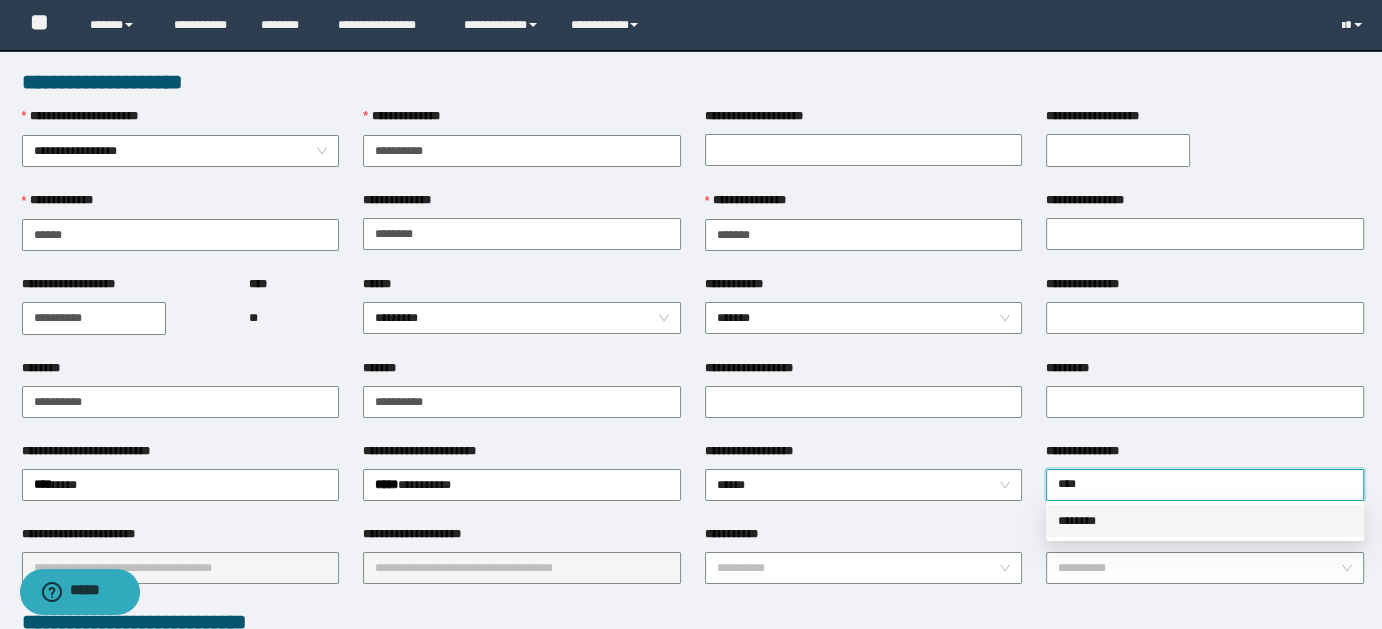 click on "********" at bounding box center [1205, 521] 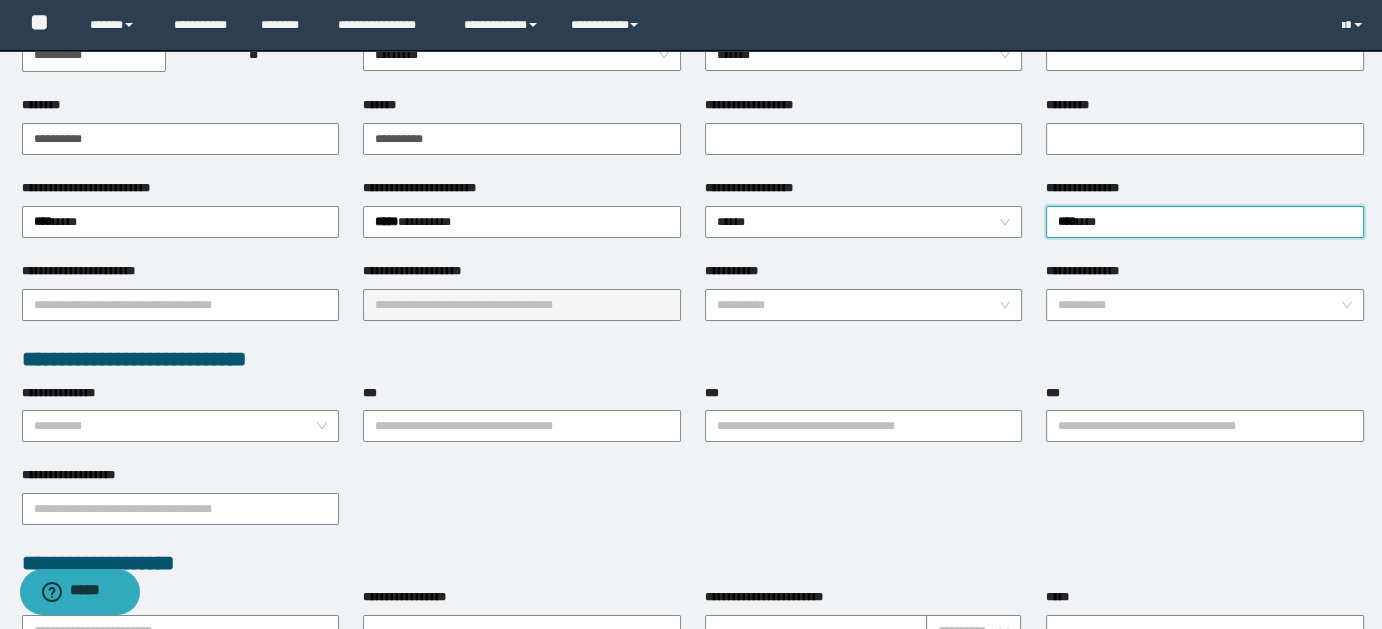 scroll, scrollTop: 282, scrollLeft: 0, axis: vertical 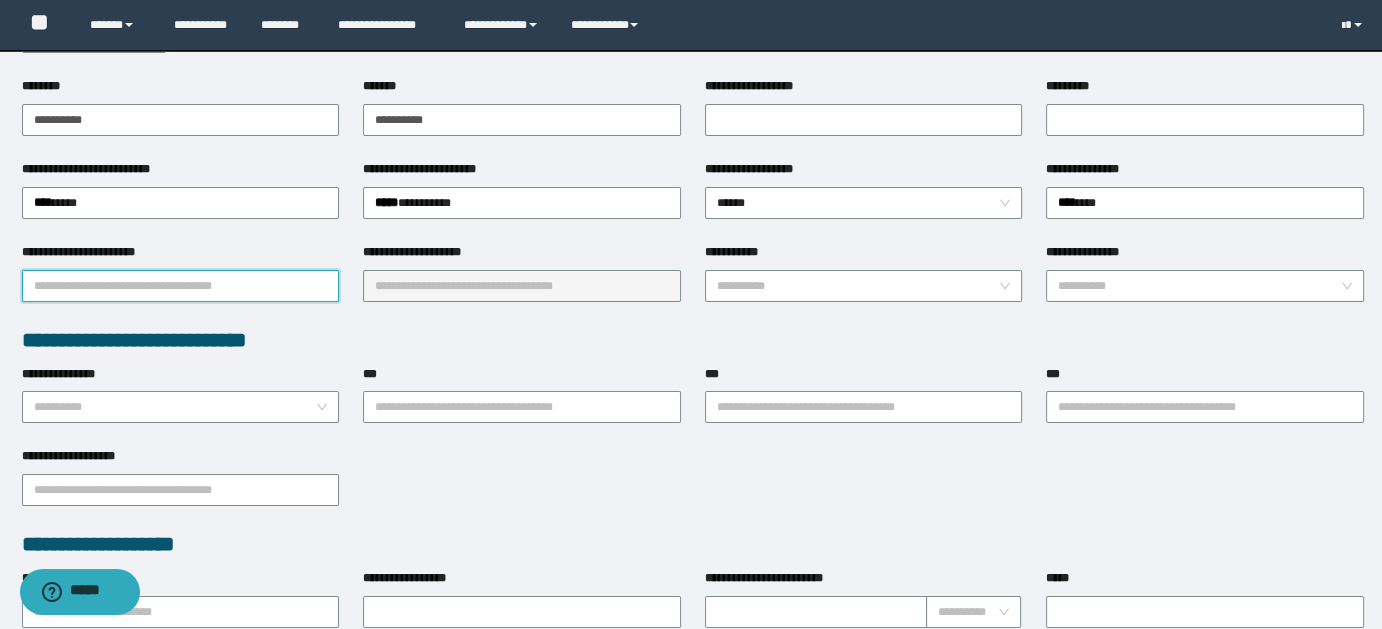 click on "**********" at bounding box center (181, 286) 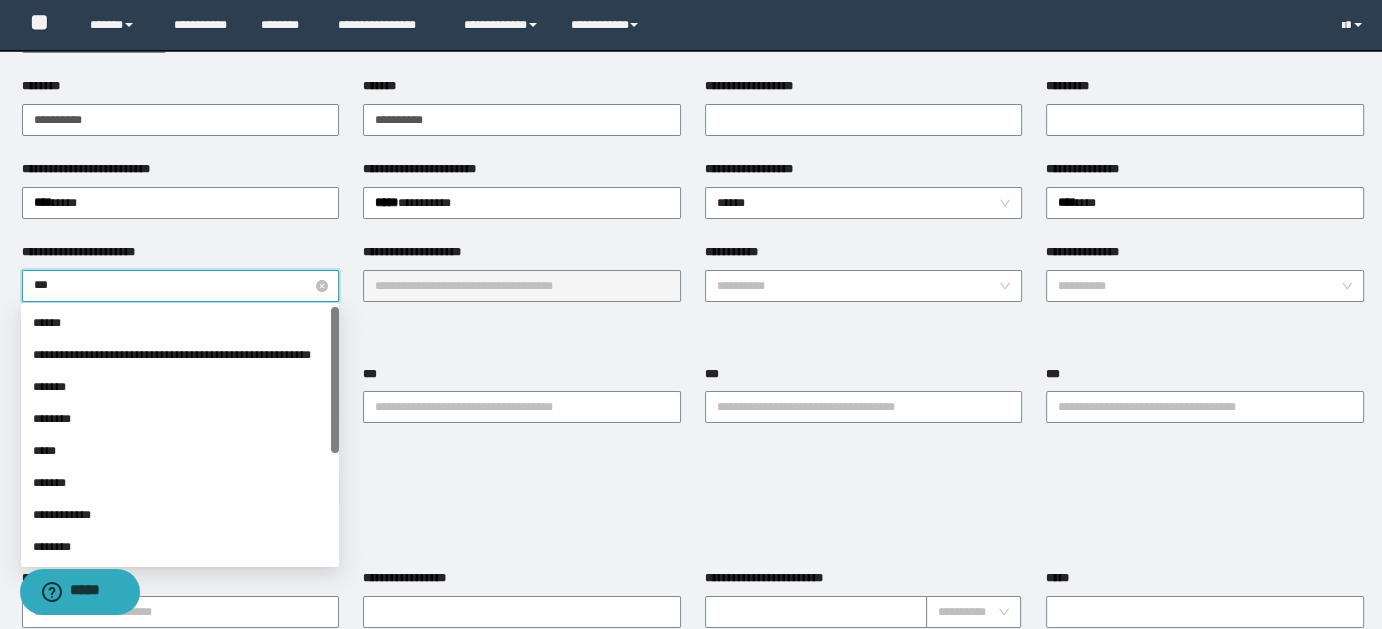 type on "****" 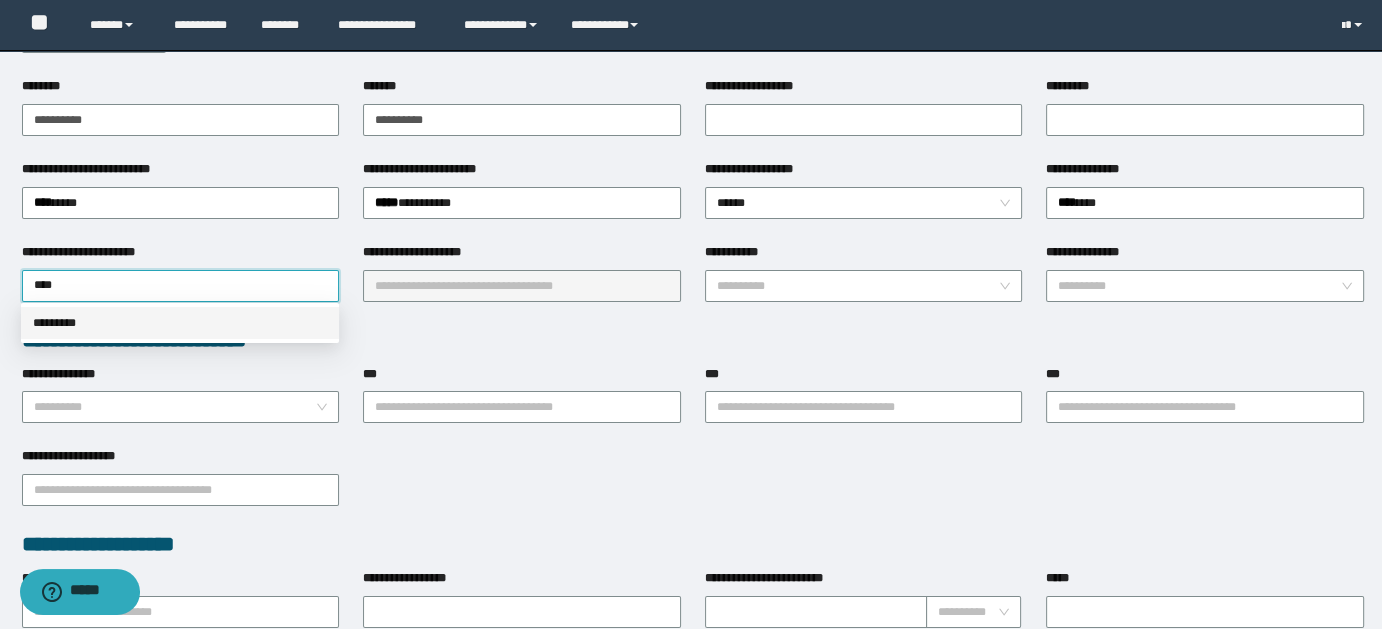 click on "*********" at bounding box center [180, 323] 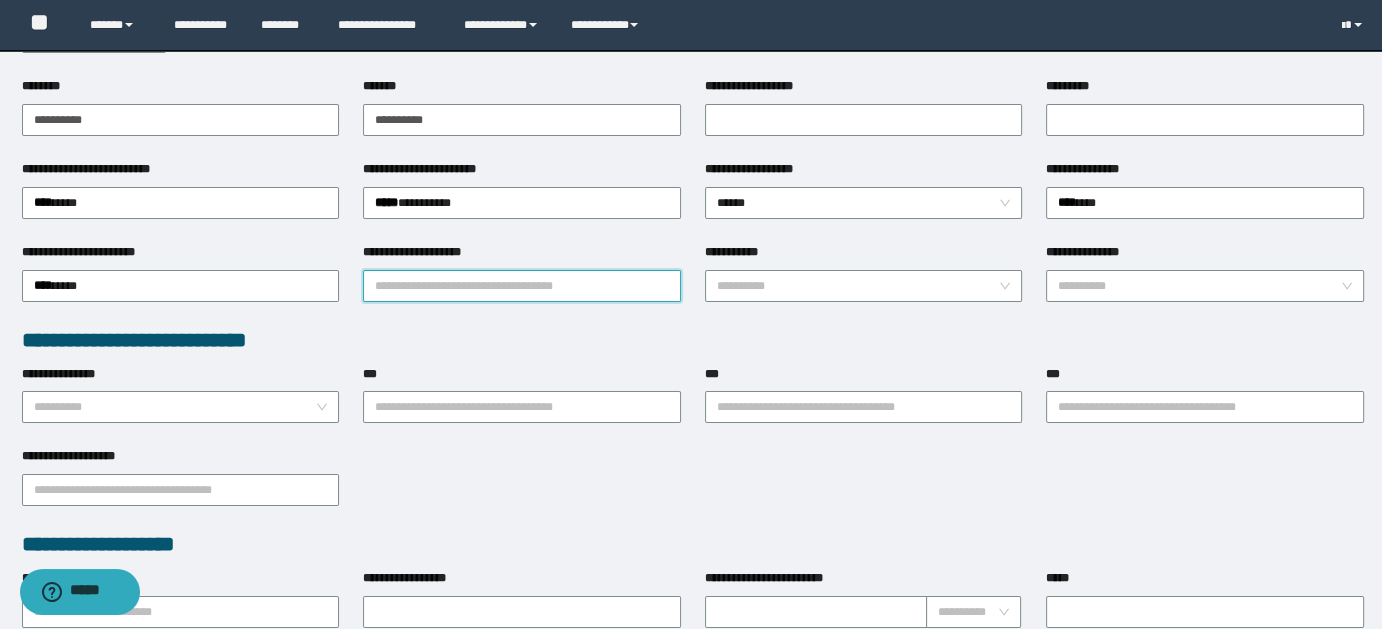 click on "**********" at bounding box center (522, 286) 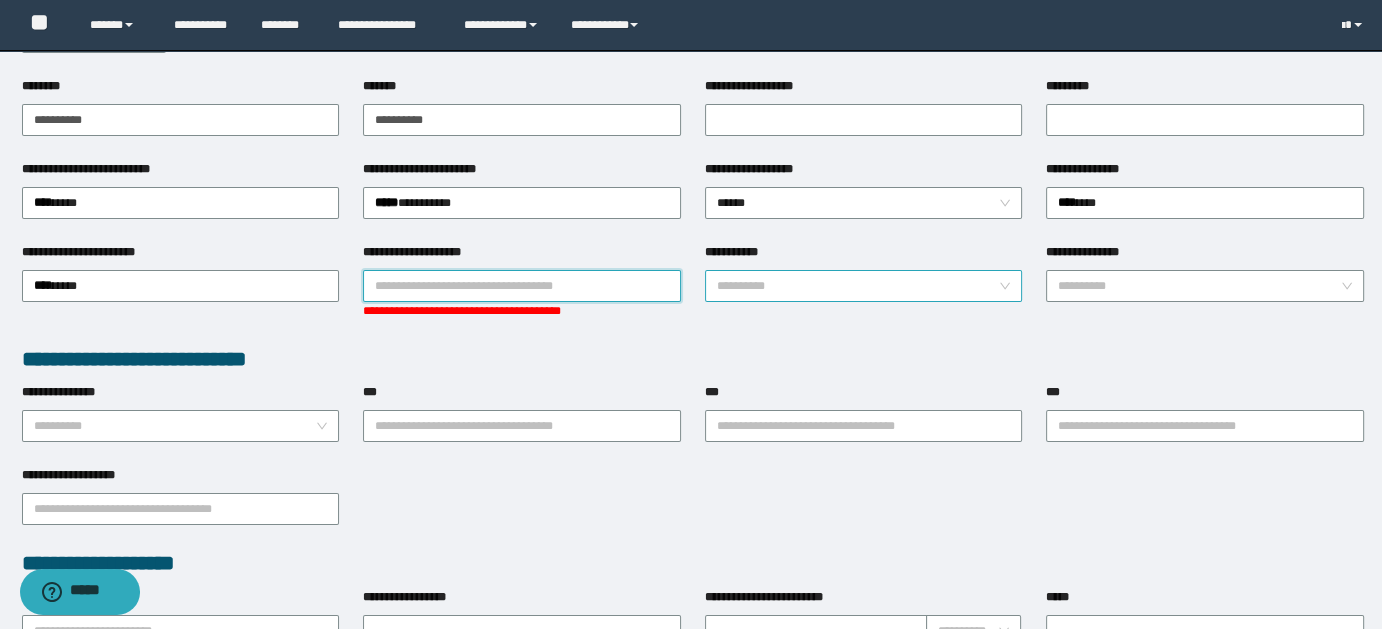 click on "**********" at bounding box center [864, 286] 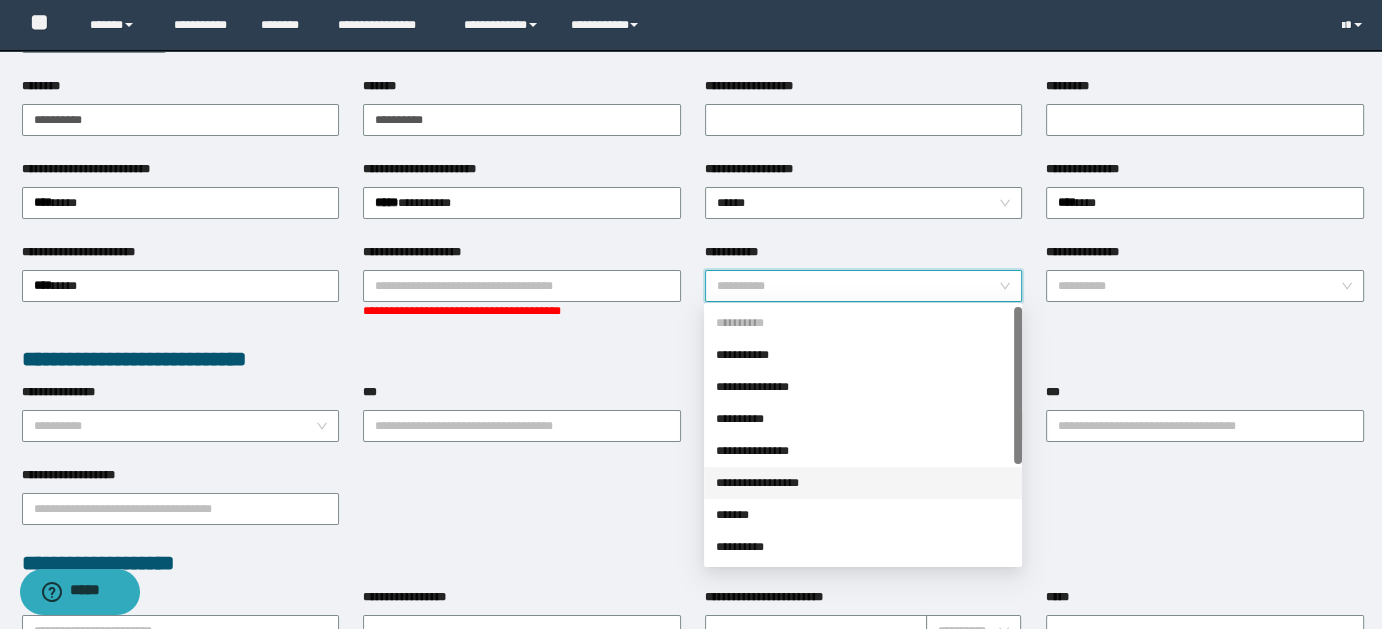click on "**********" at bounding box center [863, 483] 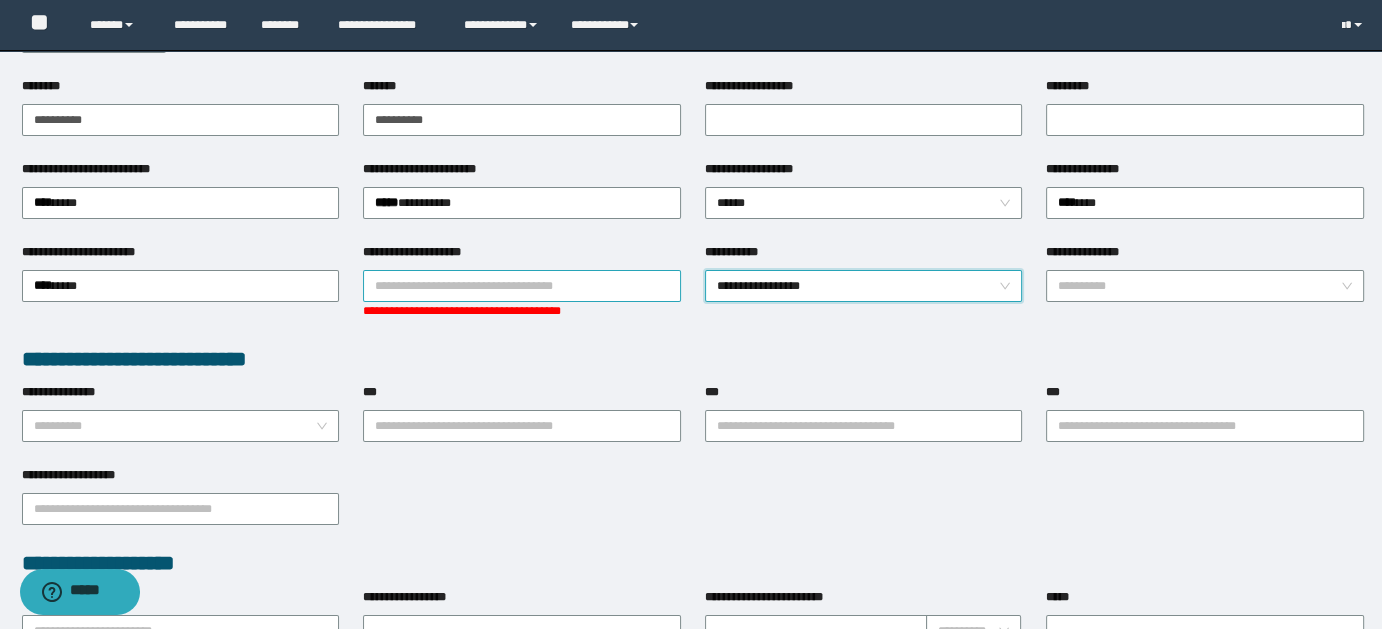 click on "**********" at bounding box center (522, 286) 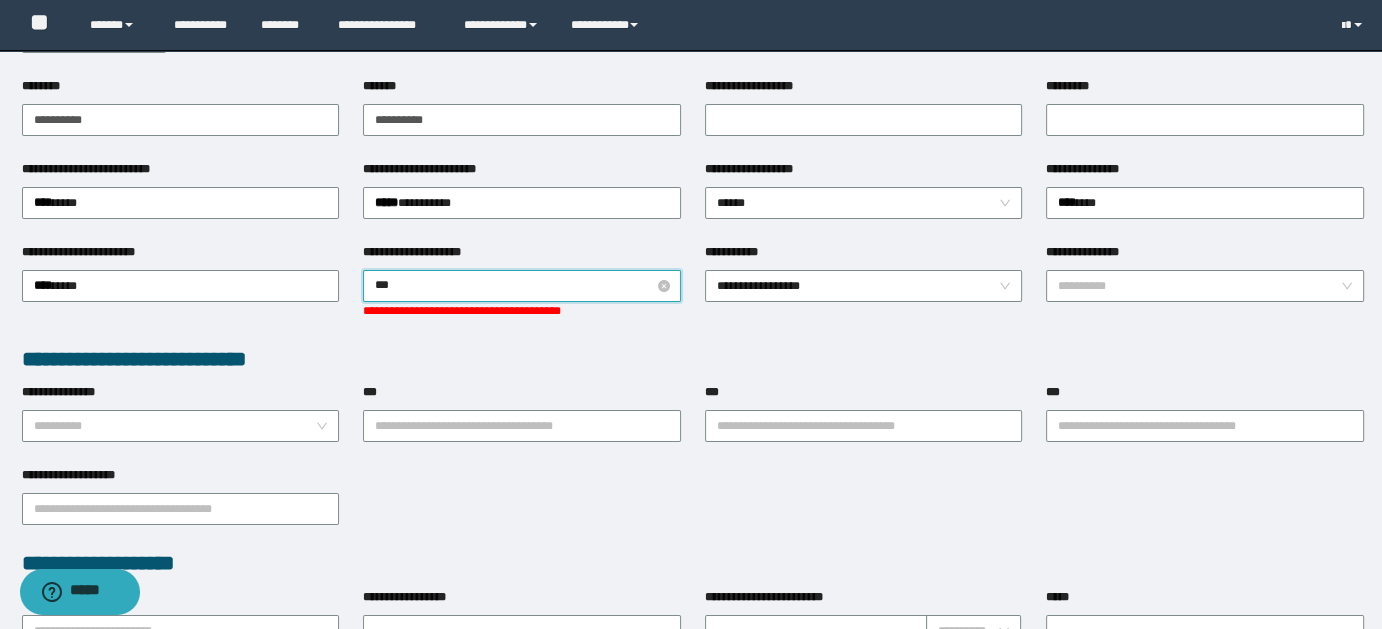 type on "****" 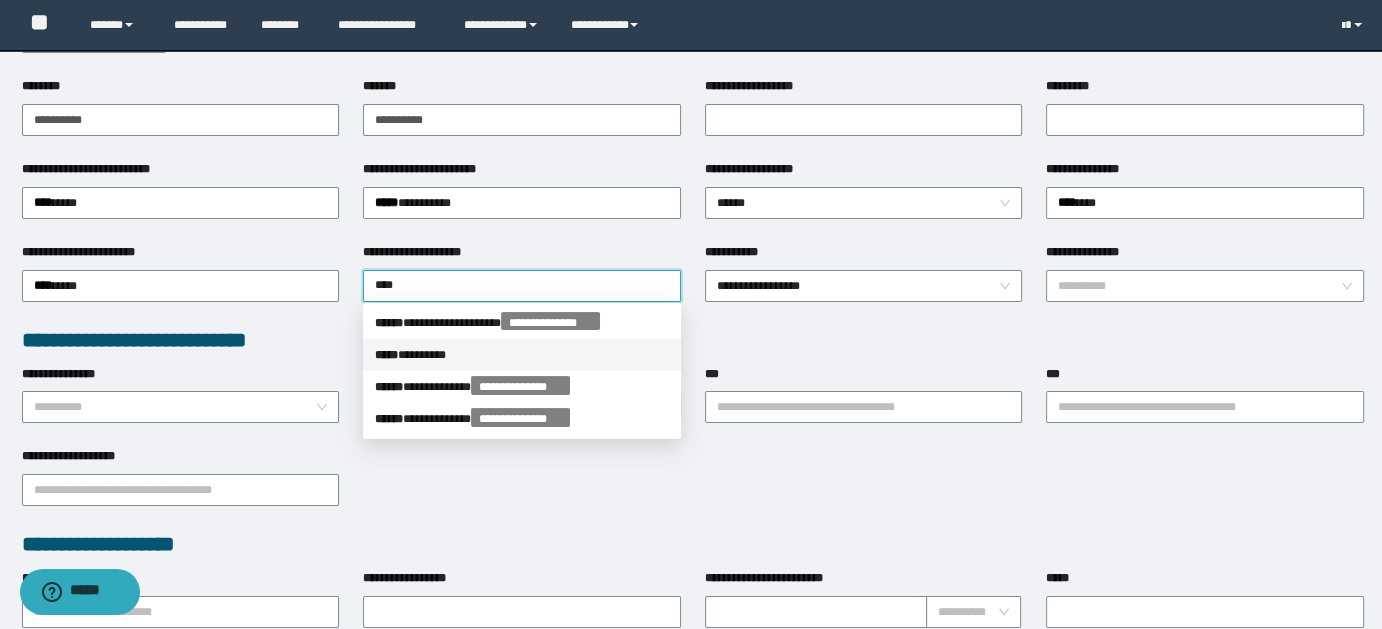 click on "***** * *******" at bounding box center [522, 355] 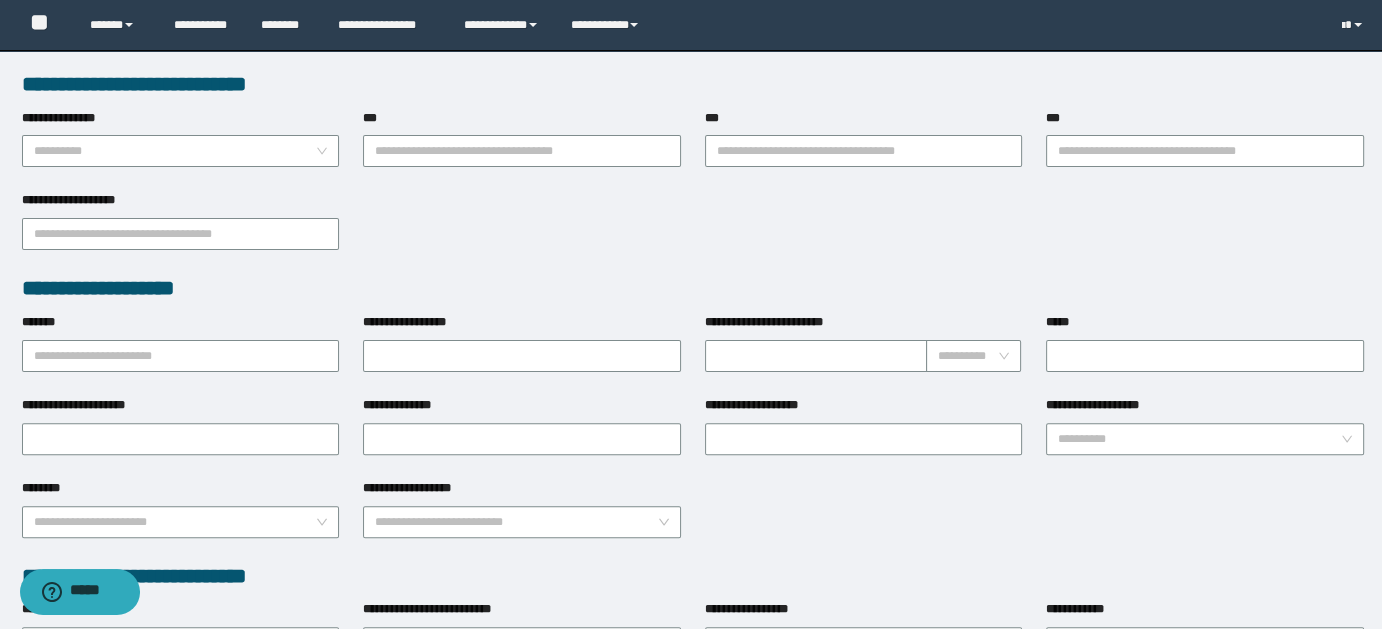 scroll, scrollTop: 1072, scrollLeft: 0, axis: vertical 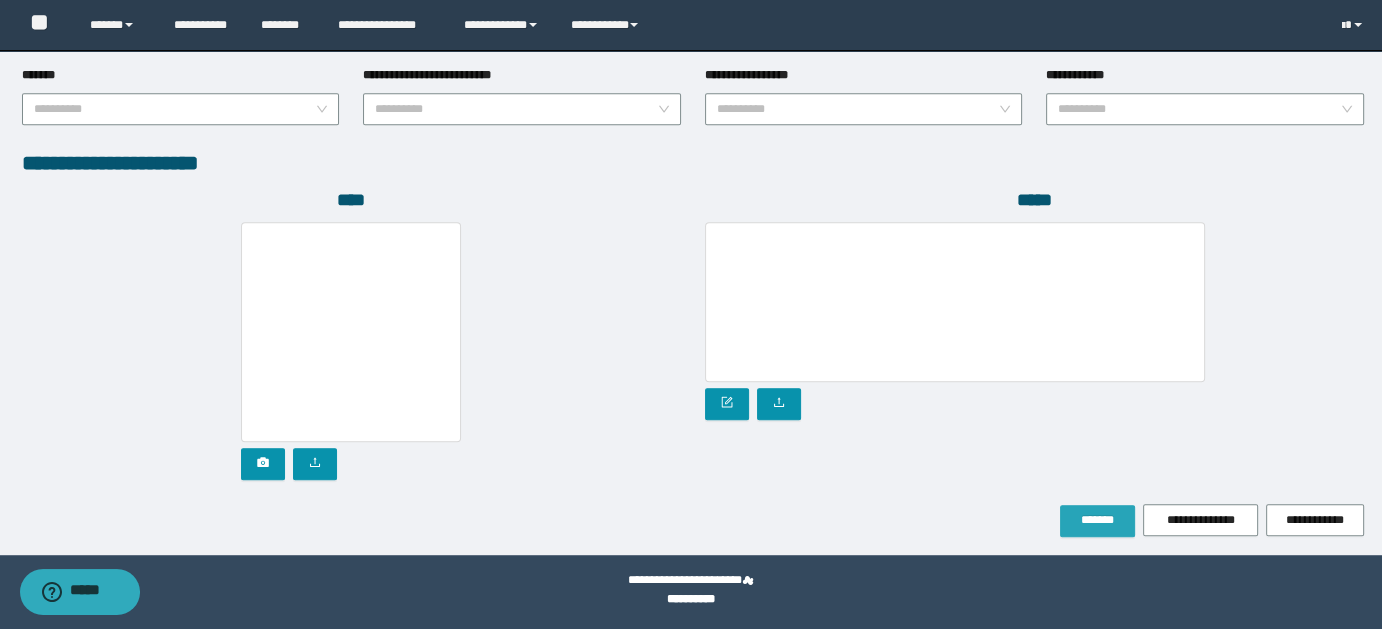 click on "*******" at bounding box center [1097, 520] 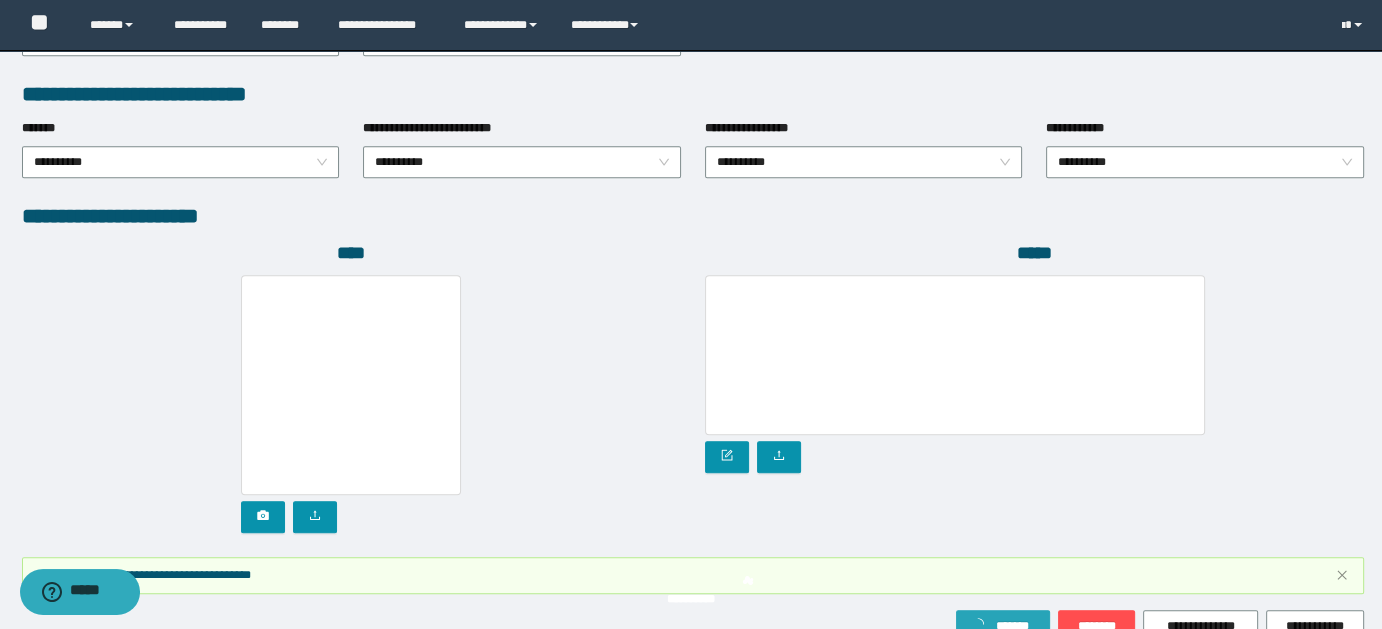 scroll, scrollTop: 1124, scrollLeft: 0, axis: vertical 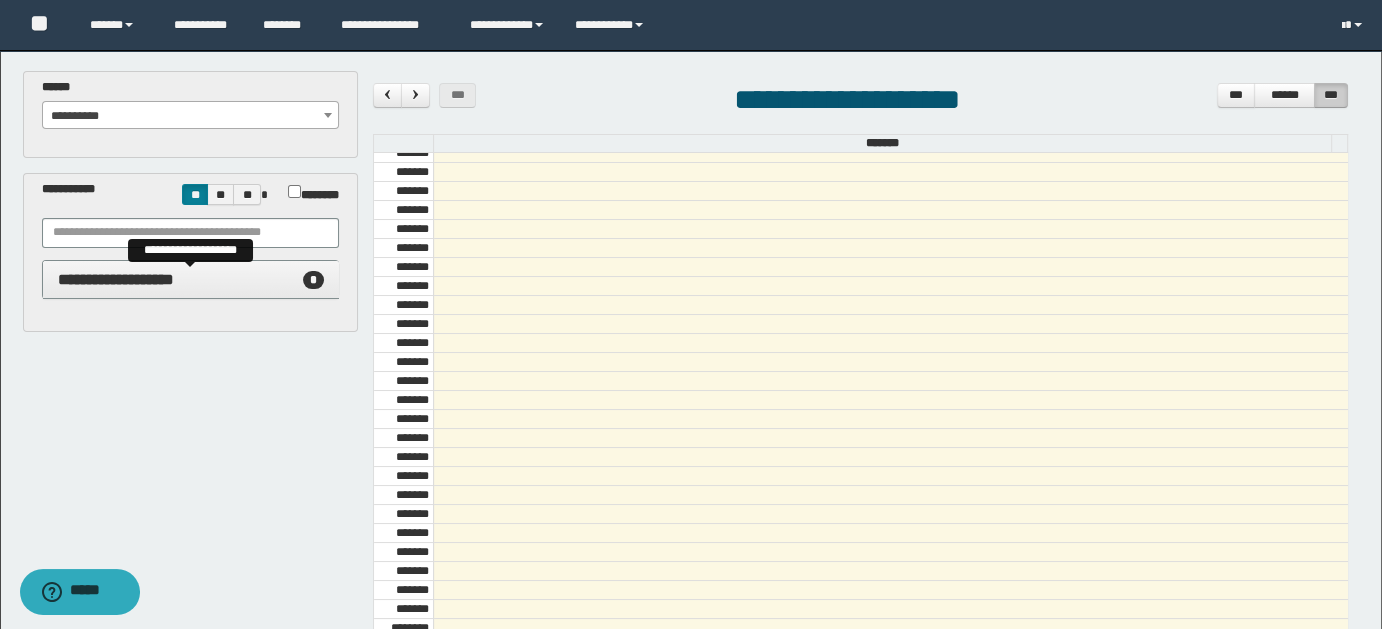 click on "**********" at bounding box center (116, 279) 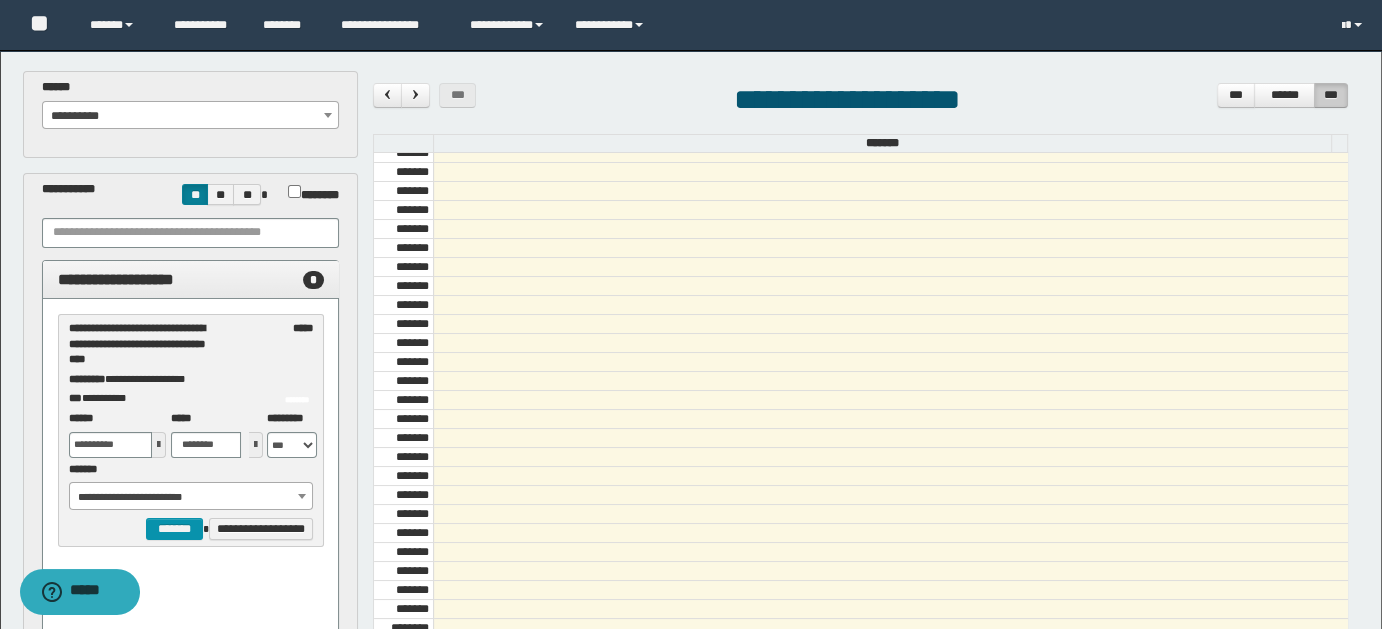 click at bounding box center (159, 445) 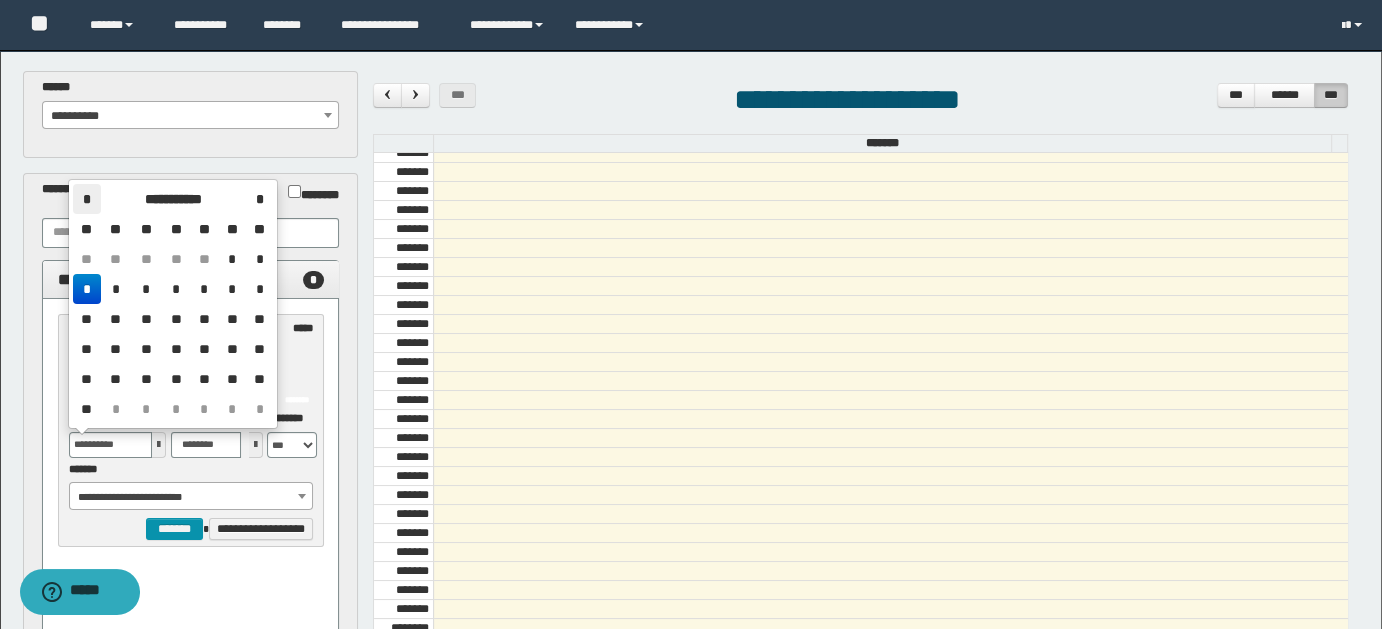 click on "*" at bounding box center [87, 199] 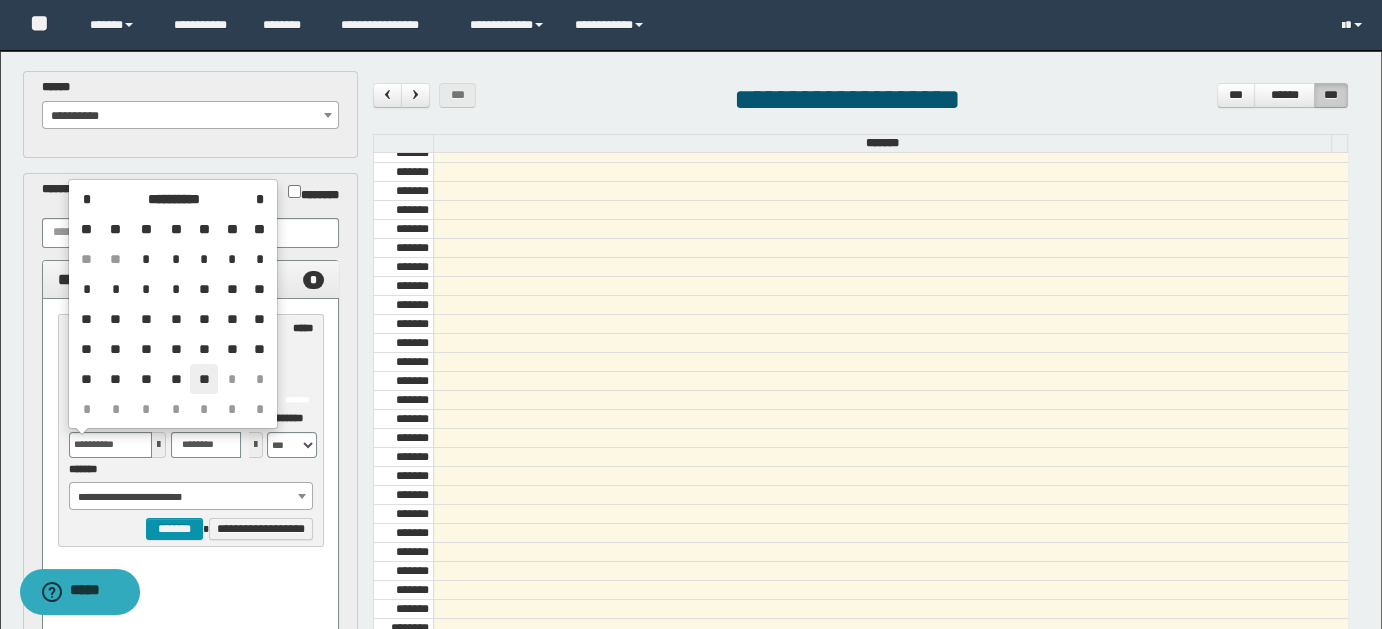 click on "**" at bounding box center (204, 379) 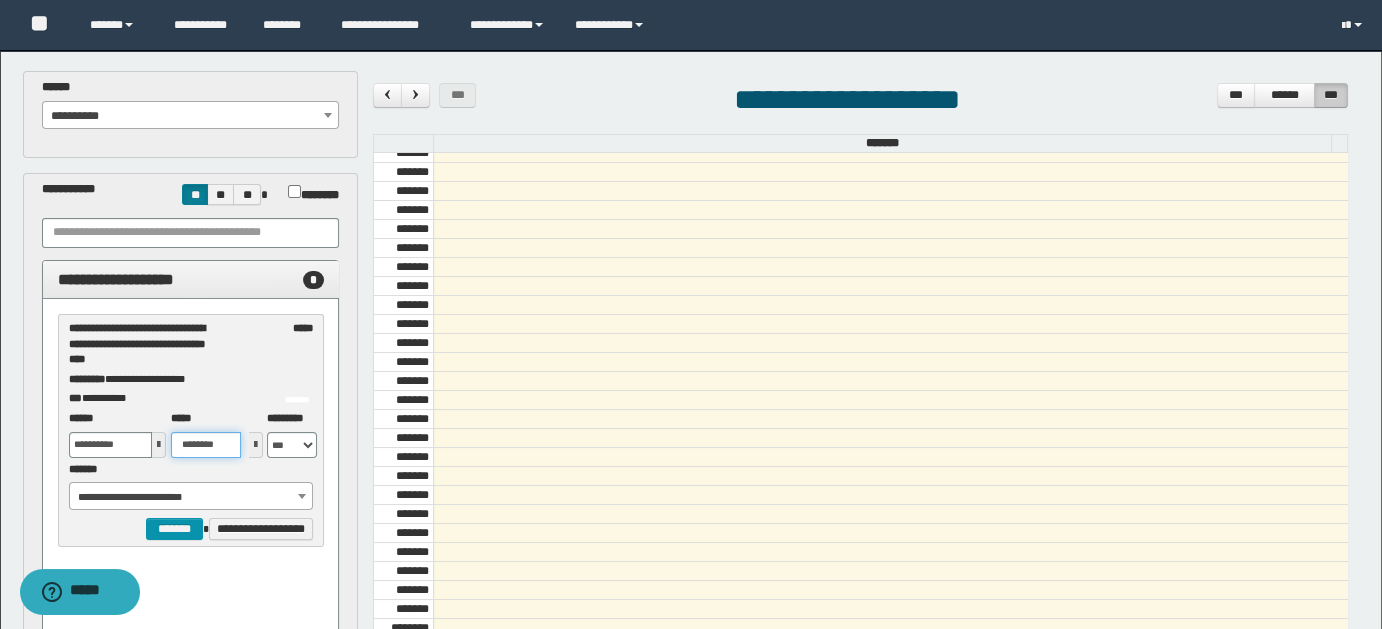 click on "********" at bounding box center [206, 445] 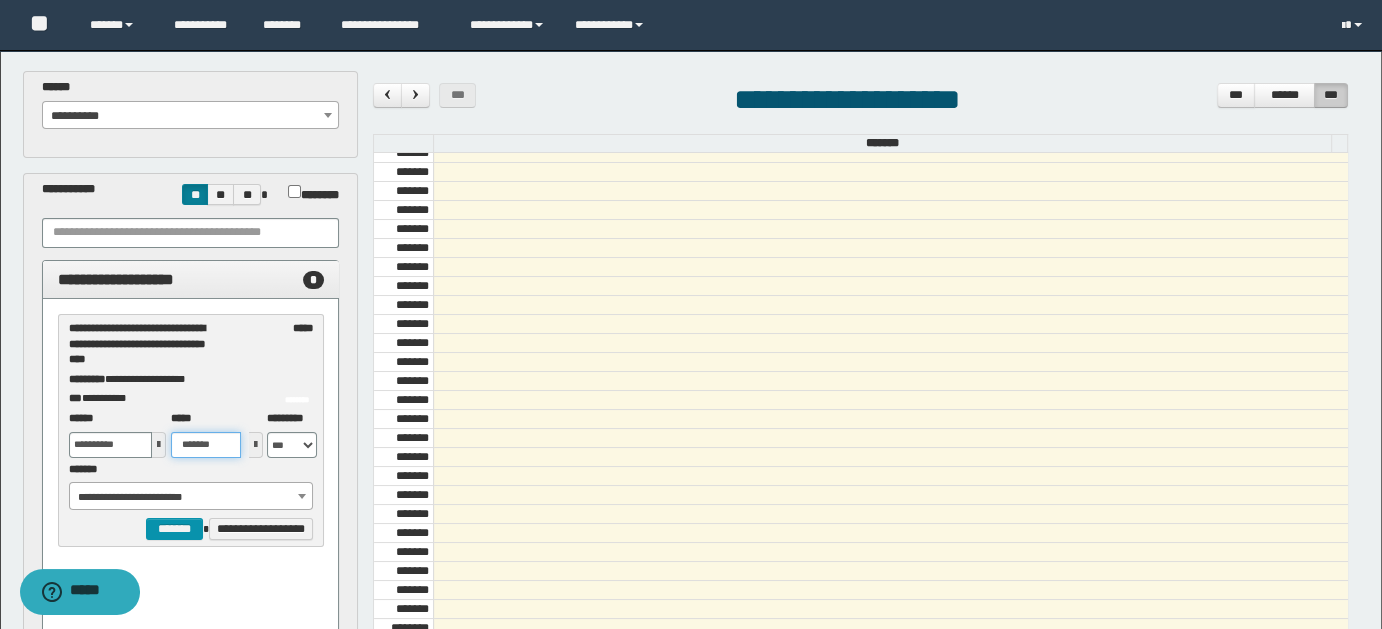 drag, startPoint x: 194, startPoint y: 444, endPoint x: 231, endPoint y: 448, distance: 37.215588 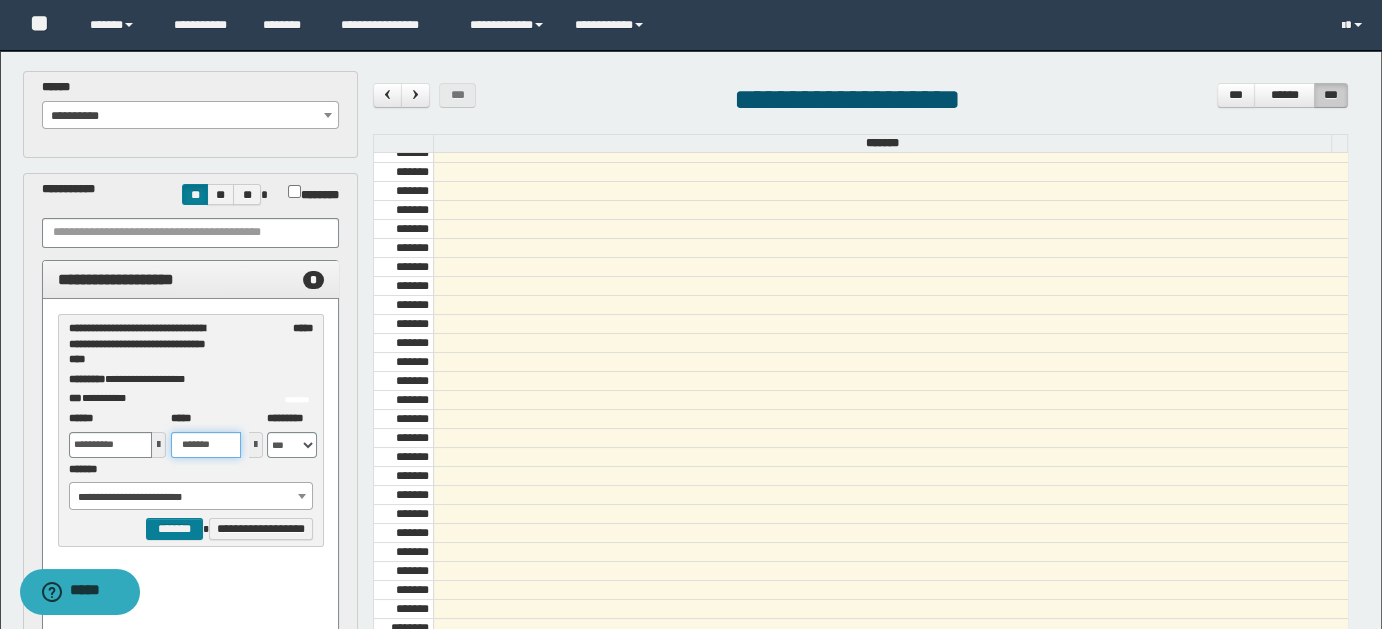 type on "*******" 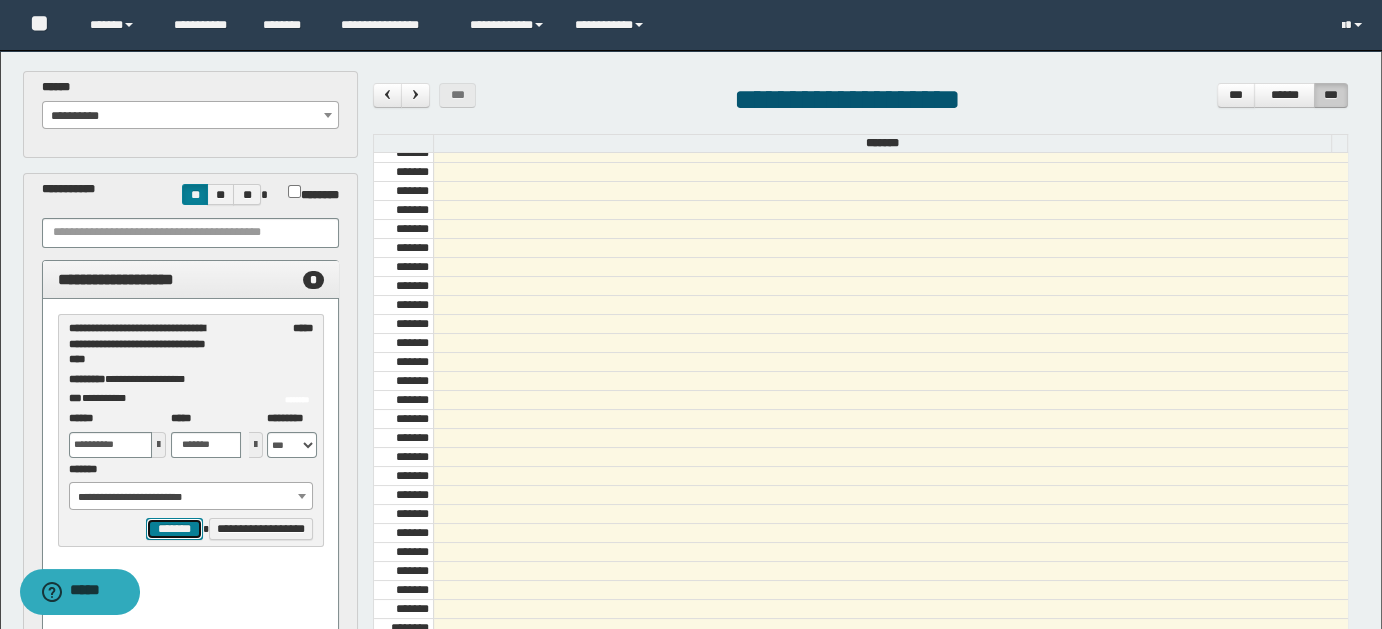click on "*******" at bounding box center [174, 528] 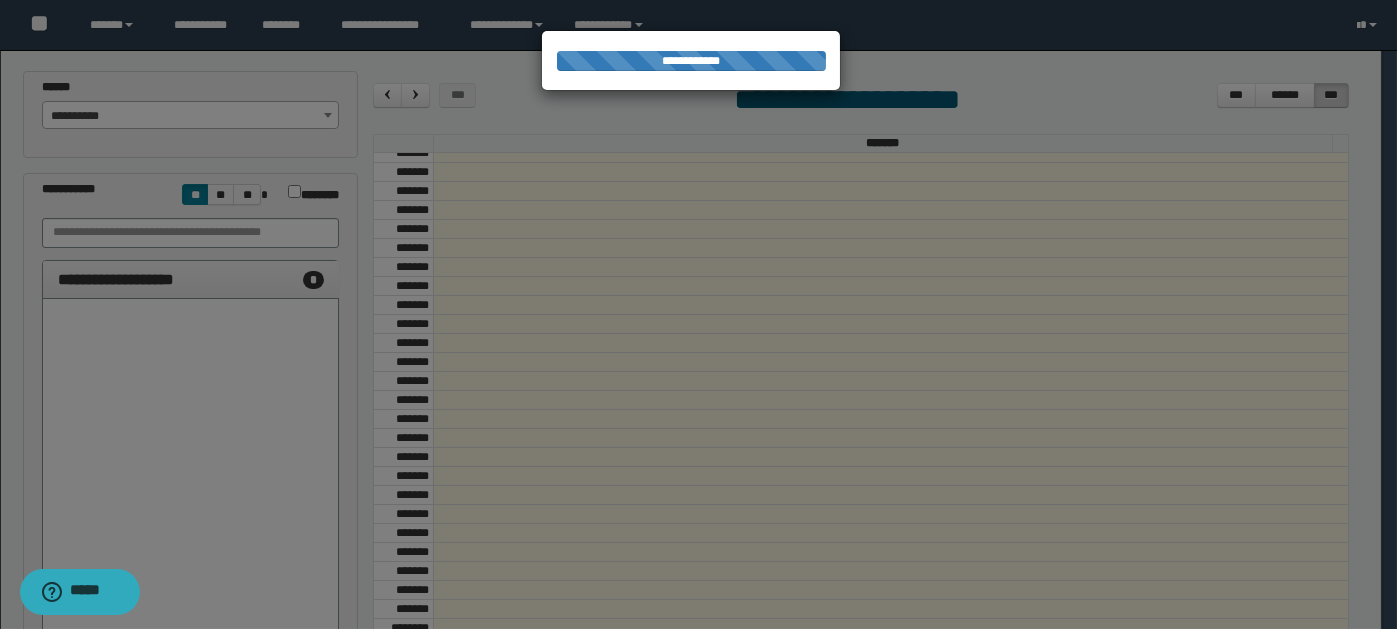 select on "******" 